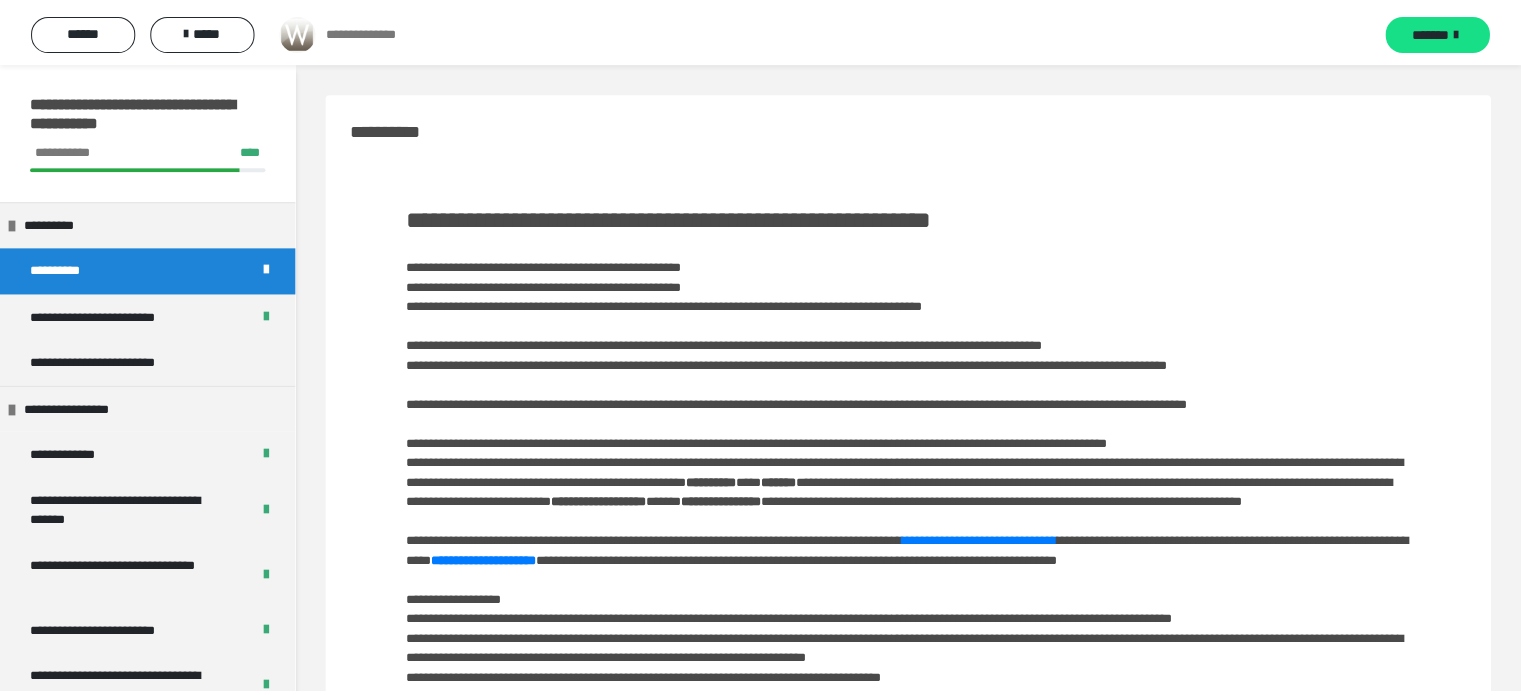 scroll, scrollTop: 0, scrollLeft: 0, axis: both 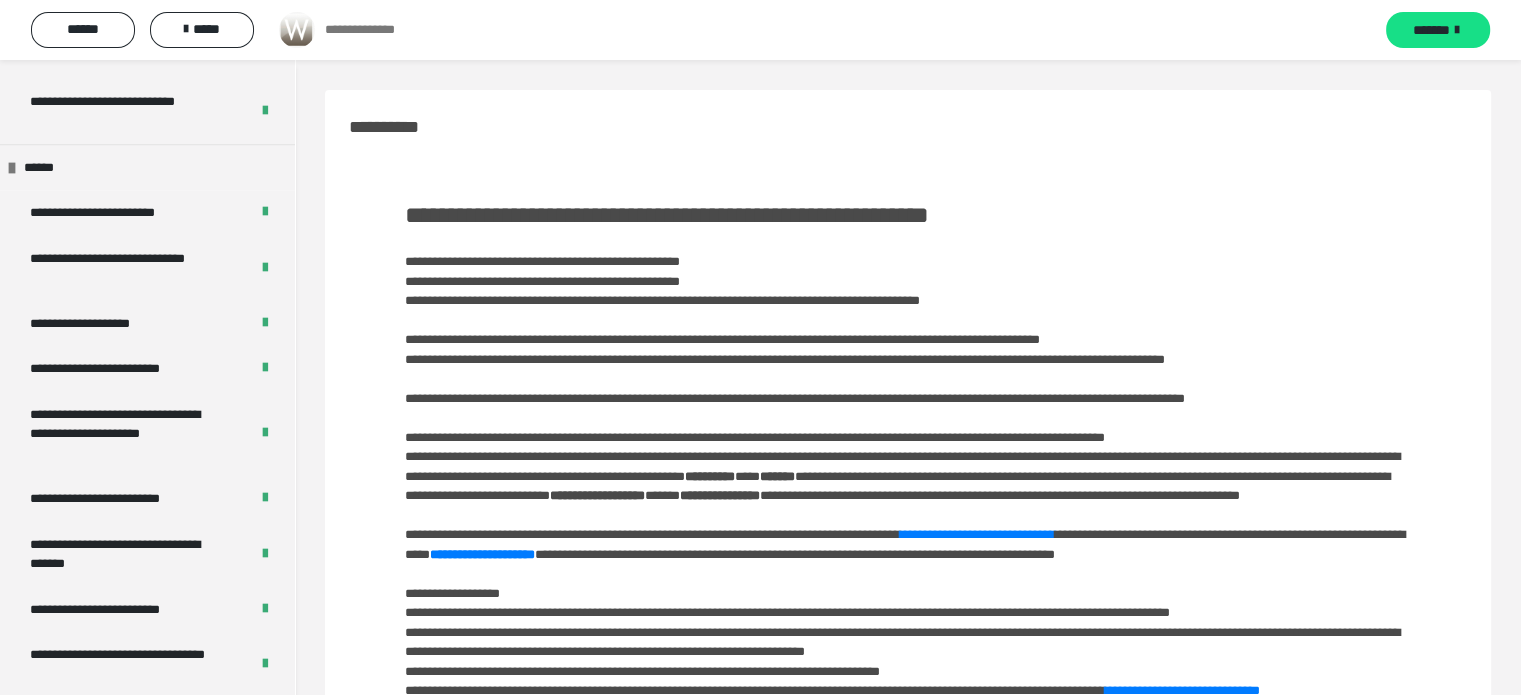 click on "******" at bounding box center (83, 29) 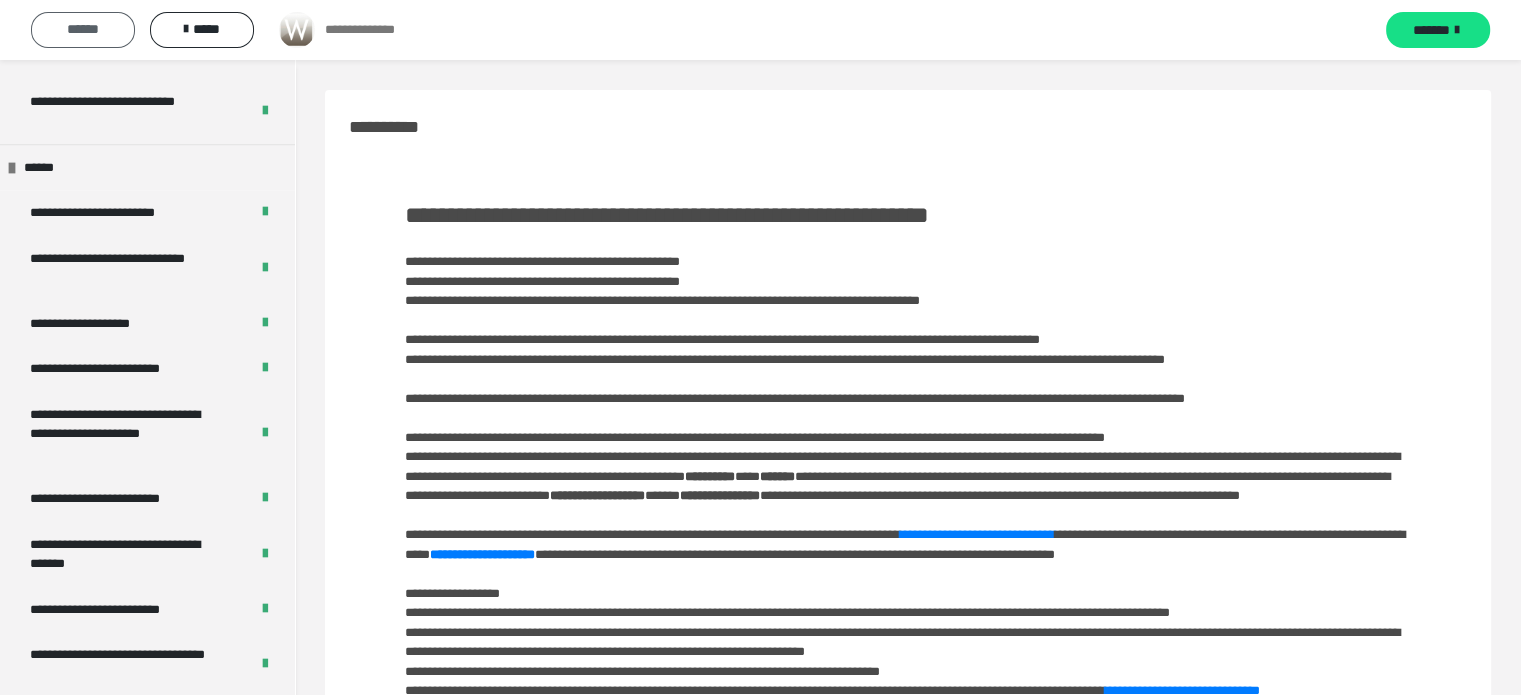 click on "******" at bounding box center [83, 29] 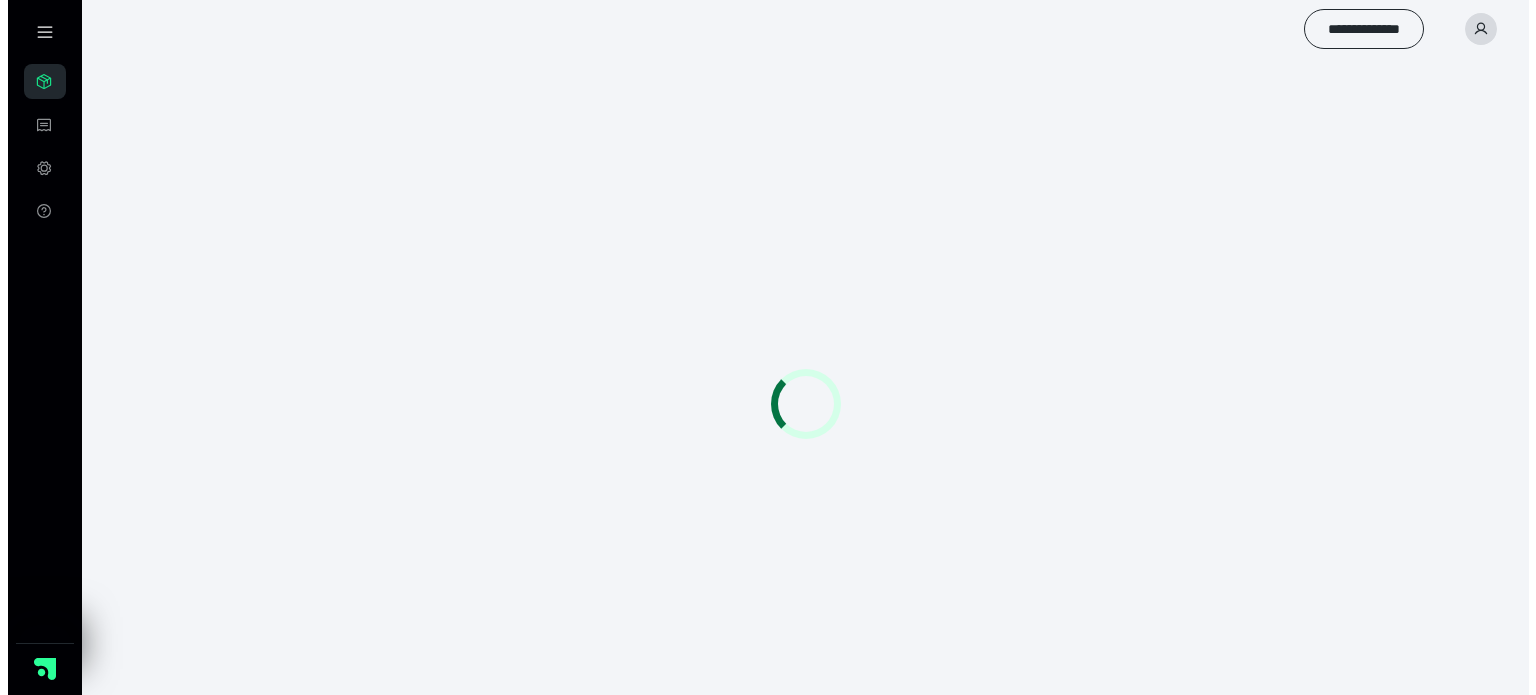 scroll, scrollTop: 0, scrollLeft: 0, axis: both 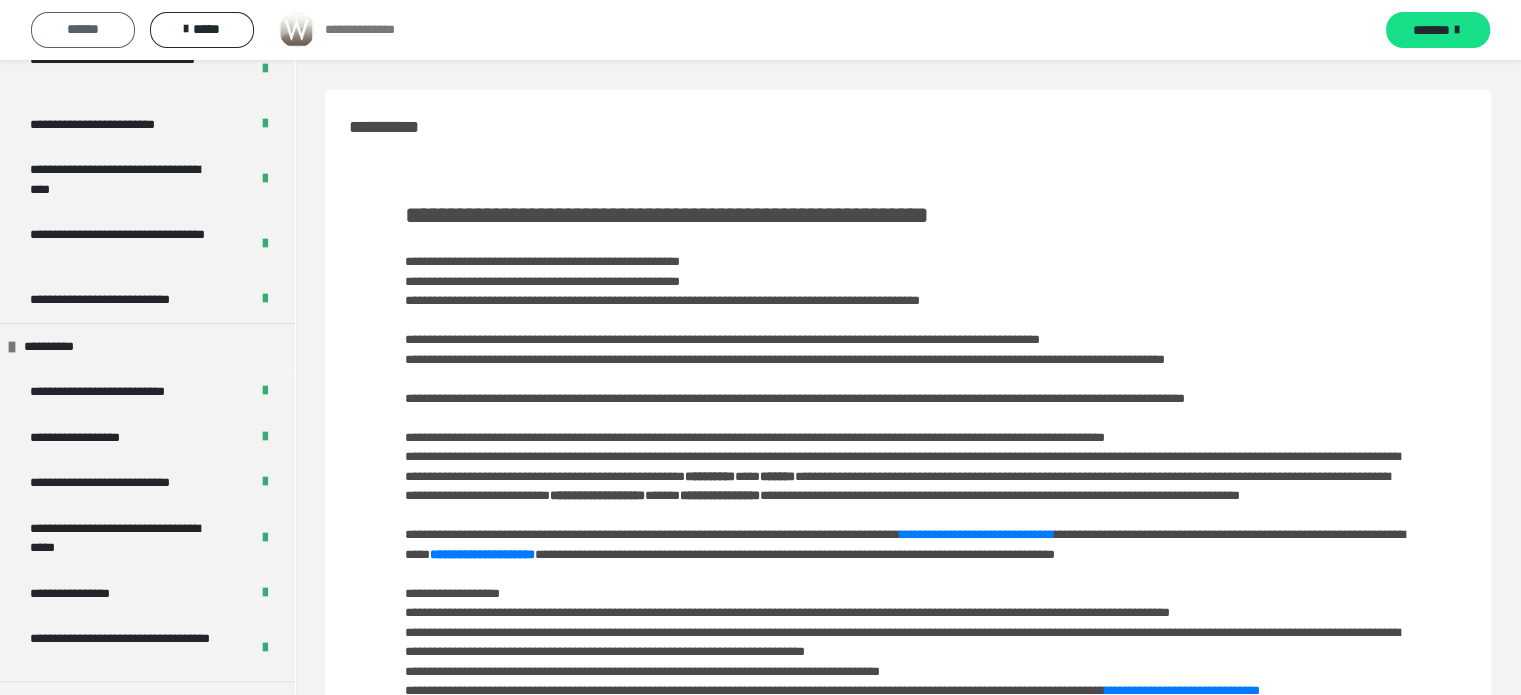 click on "******" at bounding box center [83, 29] 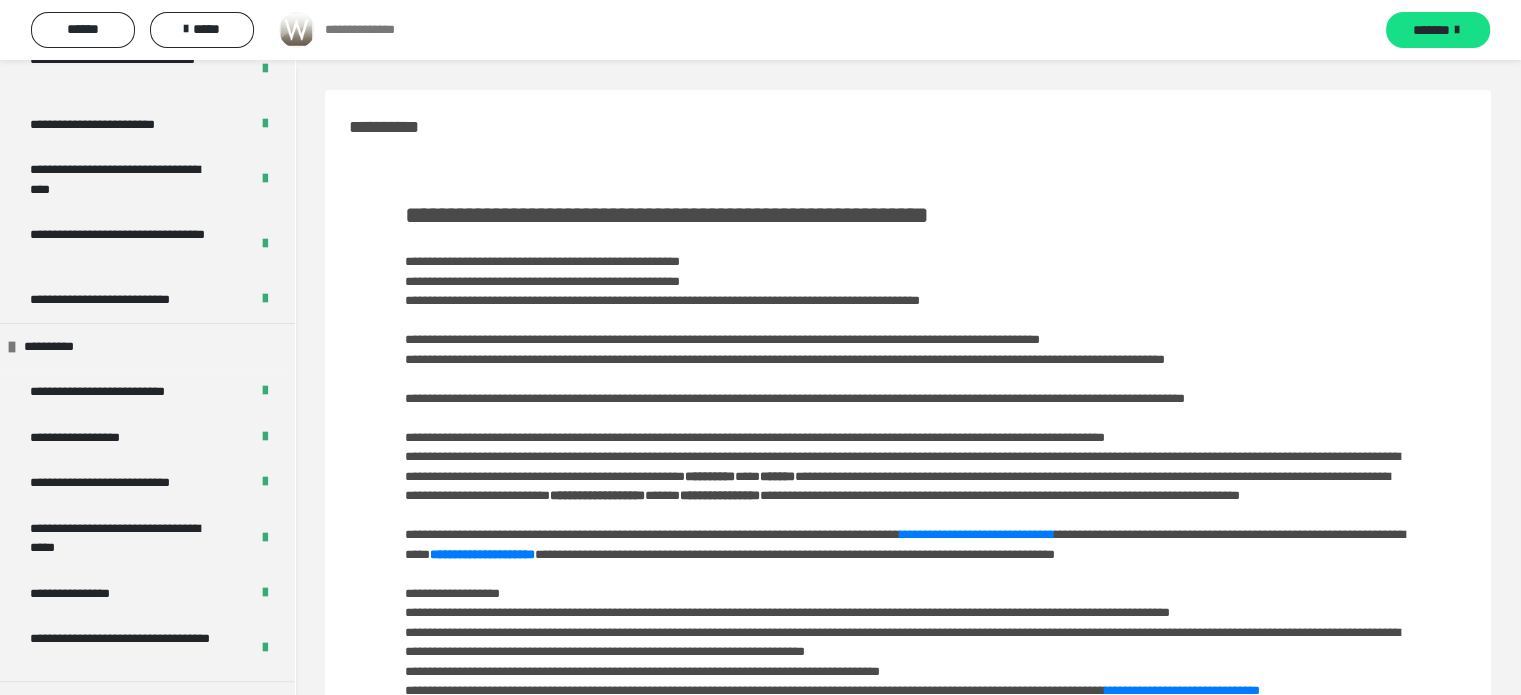 click on "**********" at bounding box center [373, 30] 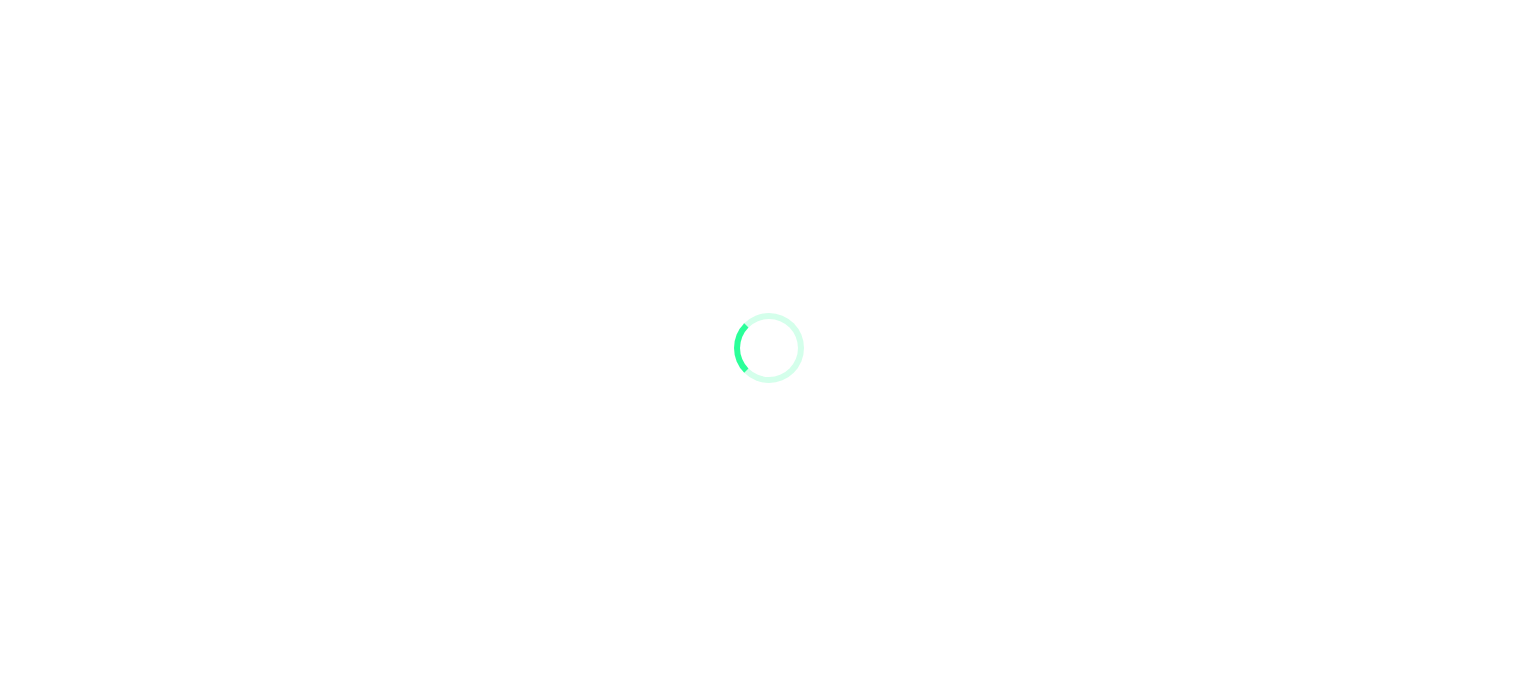 scroll, scrollTop: 0, scrollLeft: 0, axis: both 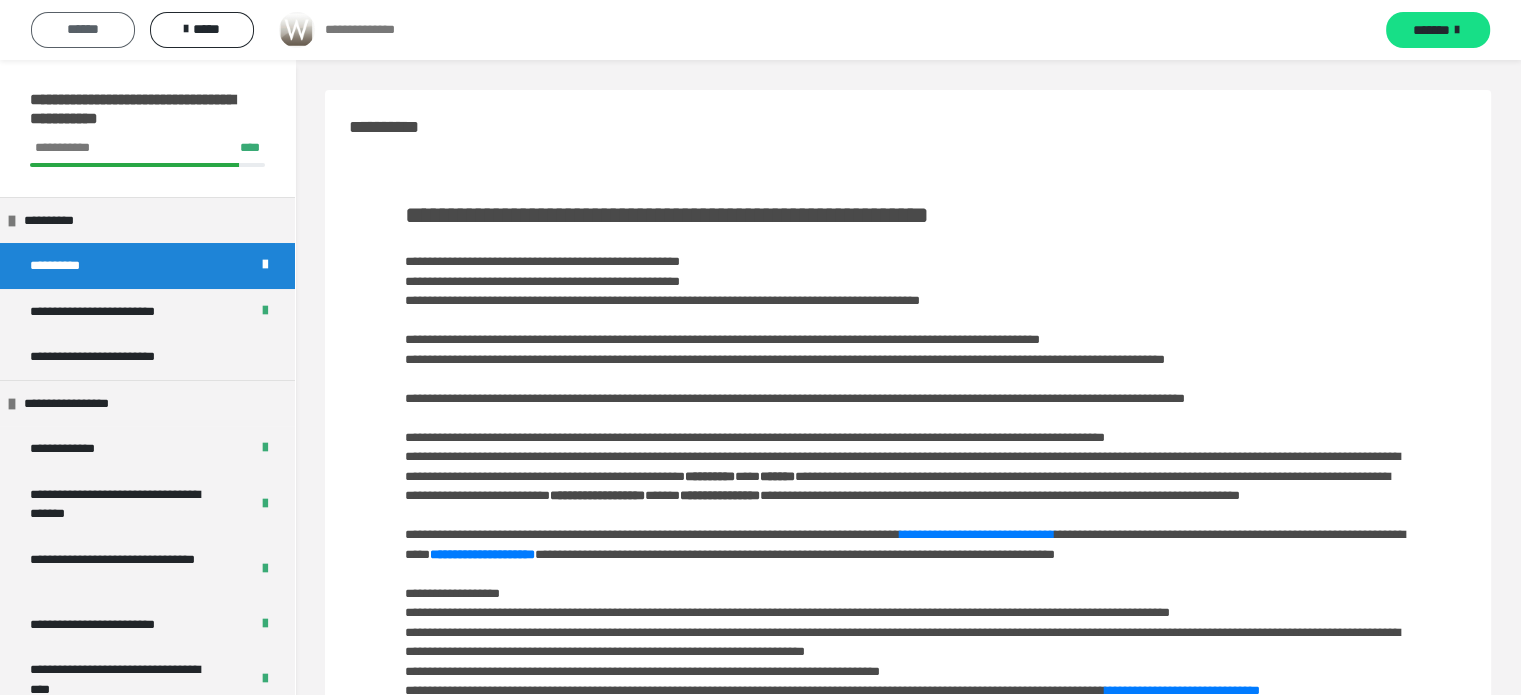 click on "******" at bounding box center (83, 29) 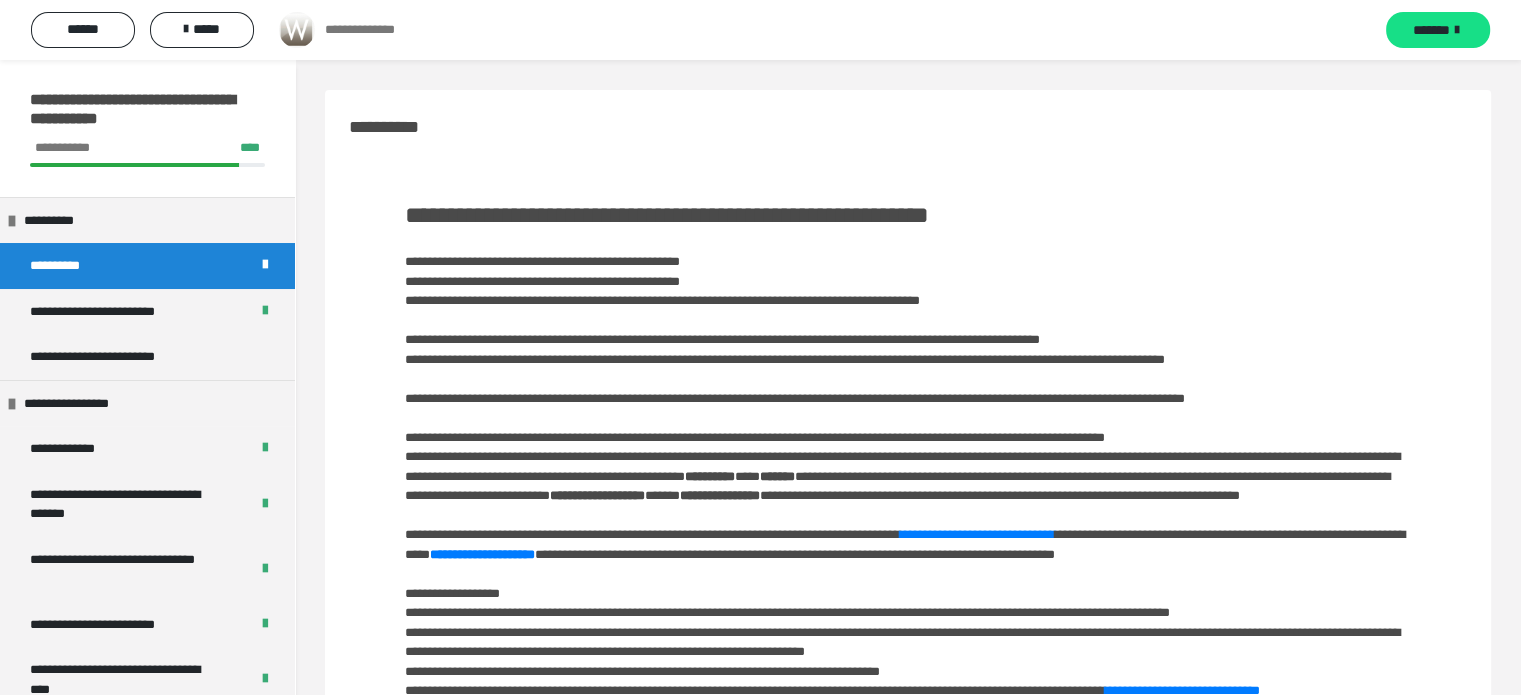 click at bounding box center [297, 30] 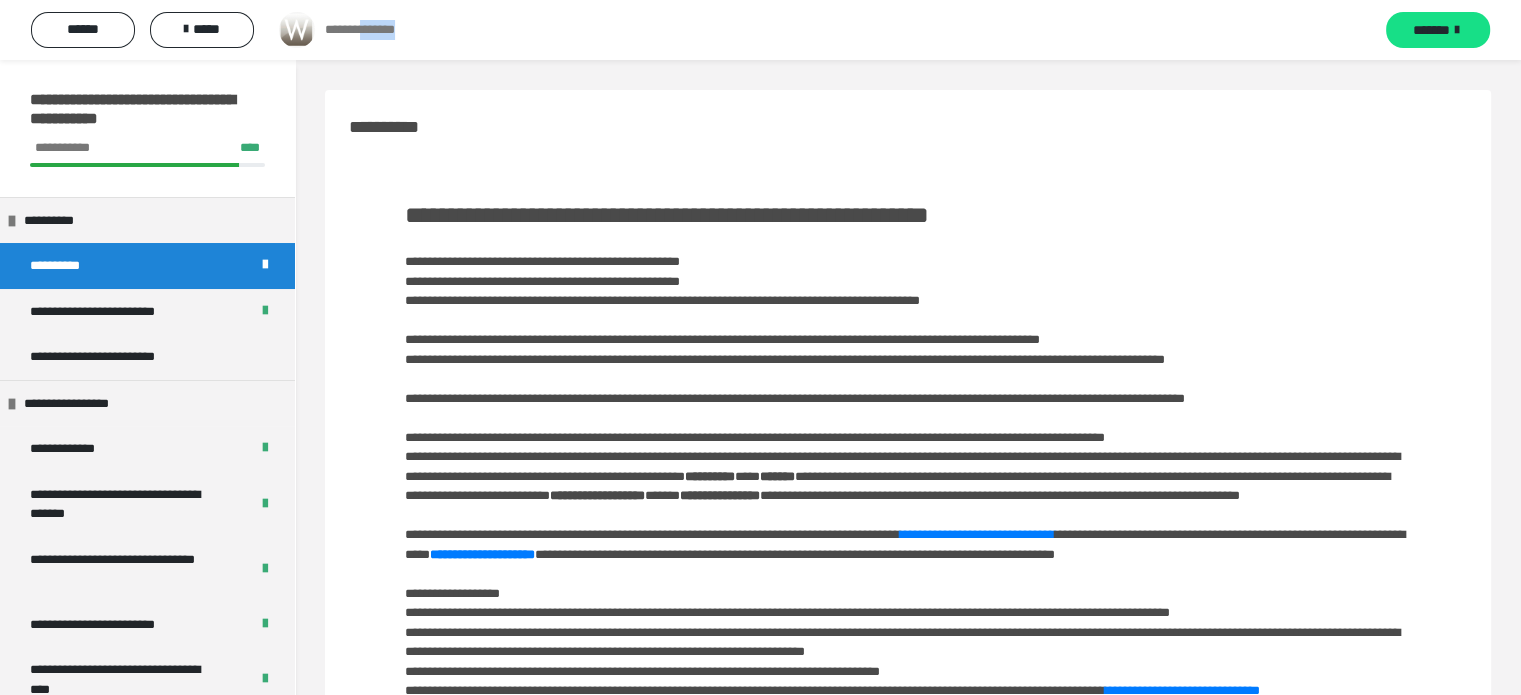 click on "**********" at bounding box center [373, 30] 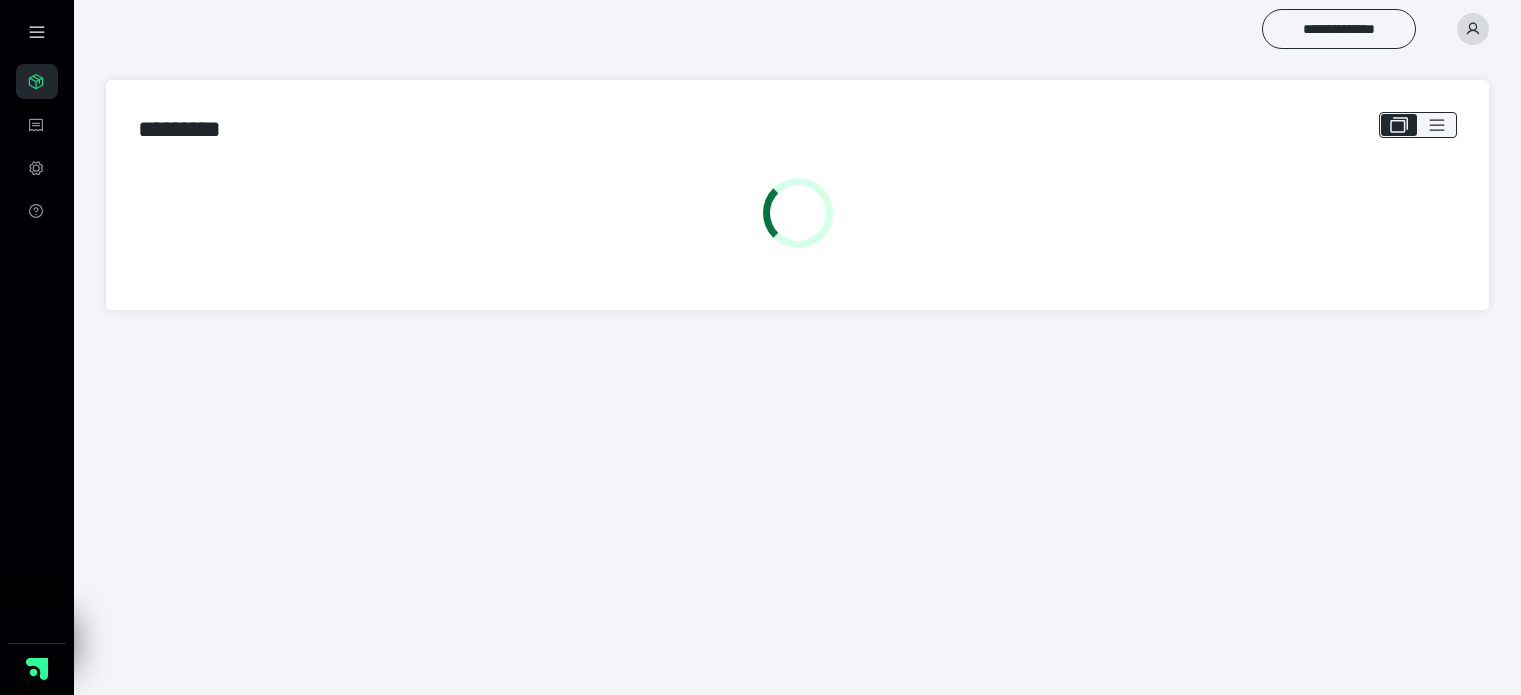 scroll, scrollTop: 0, scrollLeft: 0, axis: both 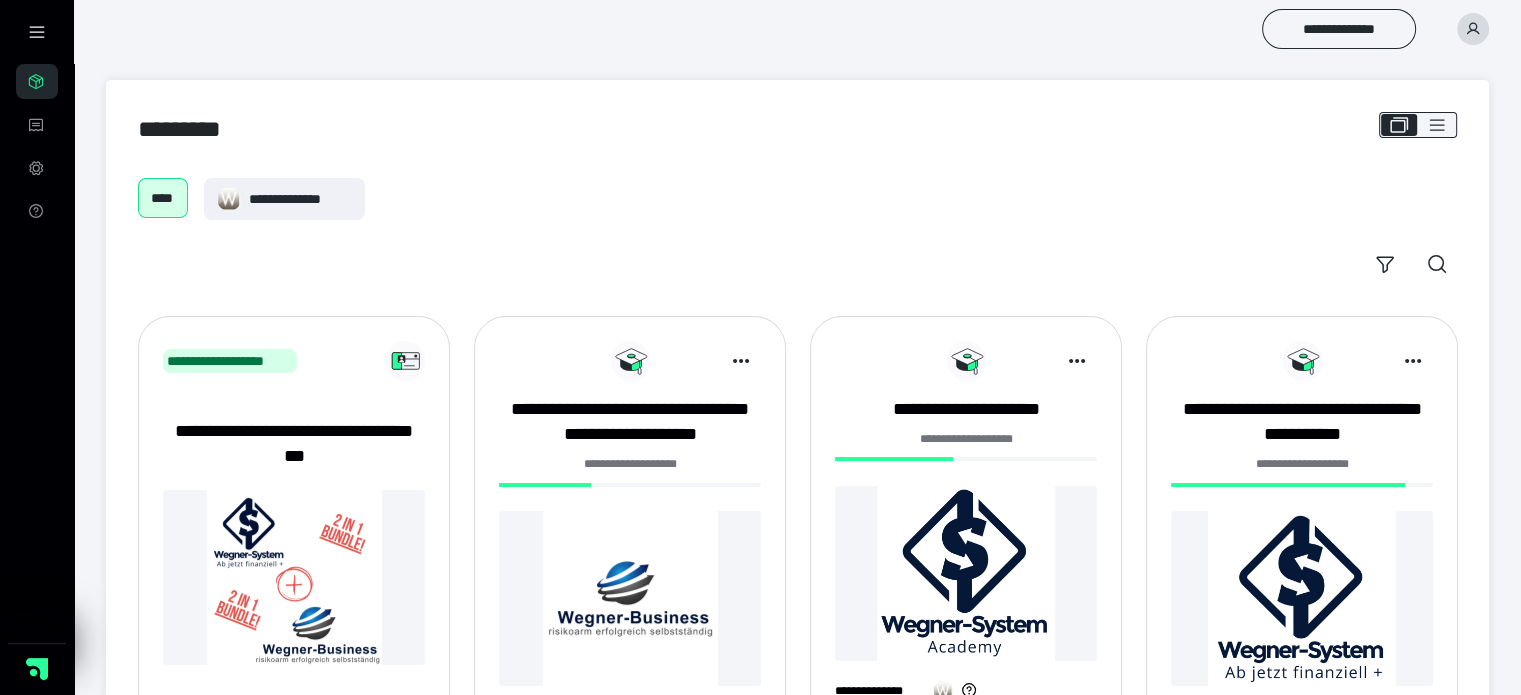 click on "**********" at bounding box center [966, 439] 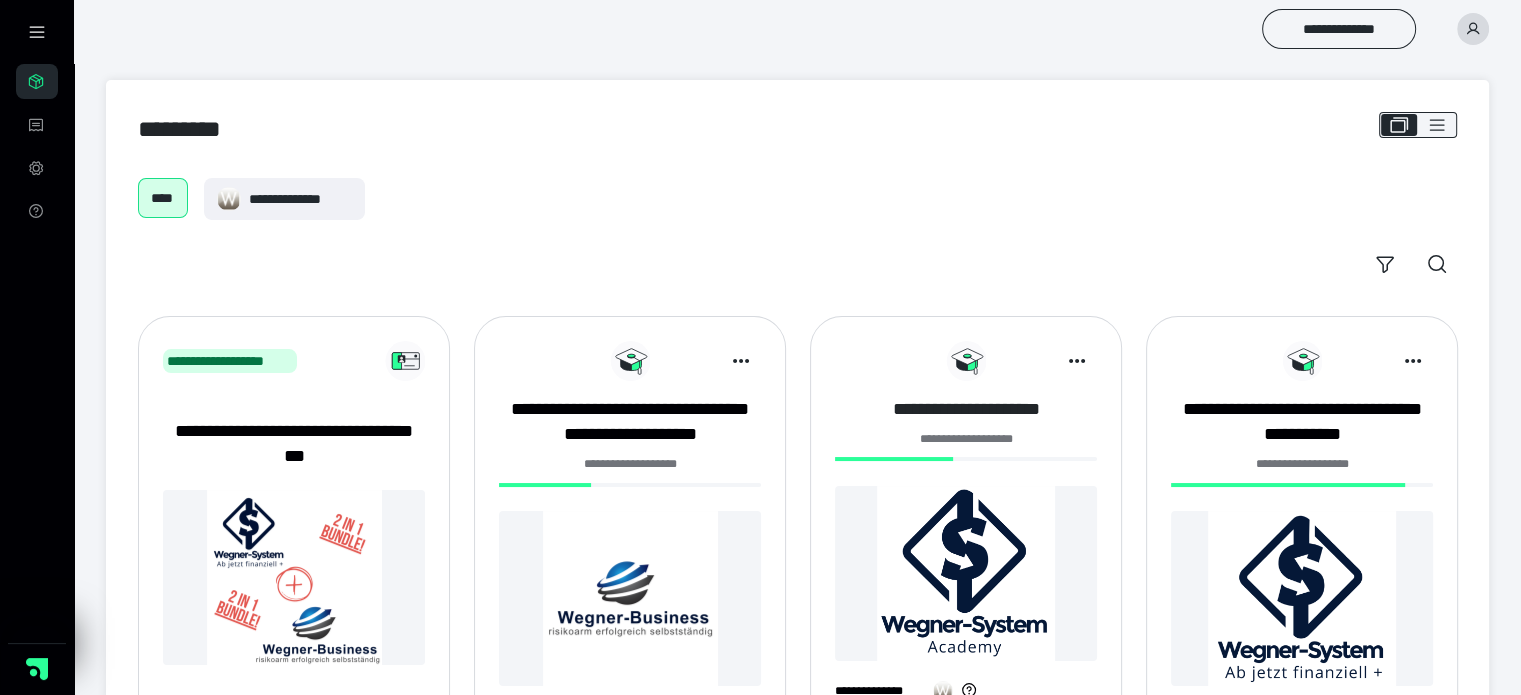 drag, startPoint x: 940, startPoint y: 395, endPoint x: 932, endPoint y: 407, distance: 14.422205 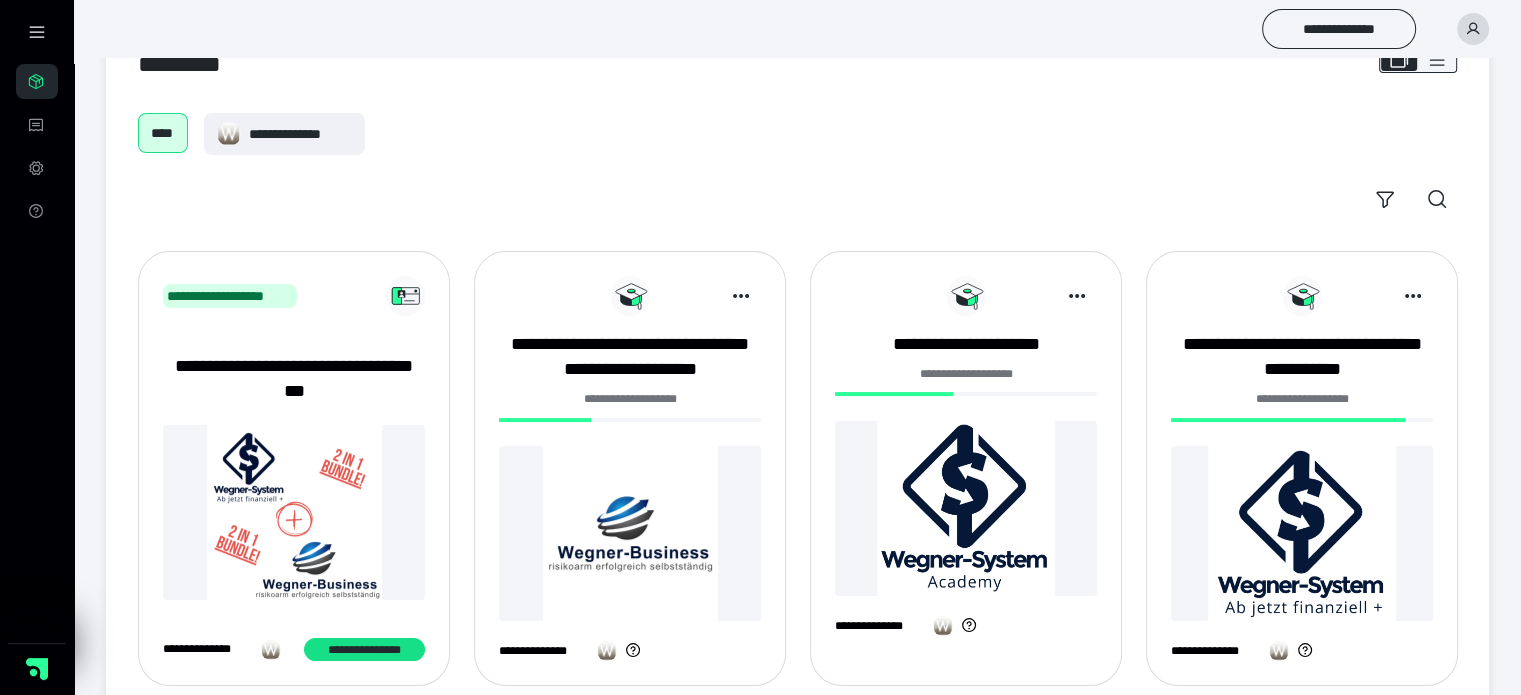 scroll, scrollTop: 100, scrollLeft: 0, axis: vertical 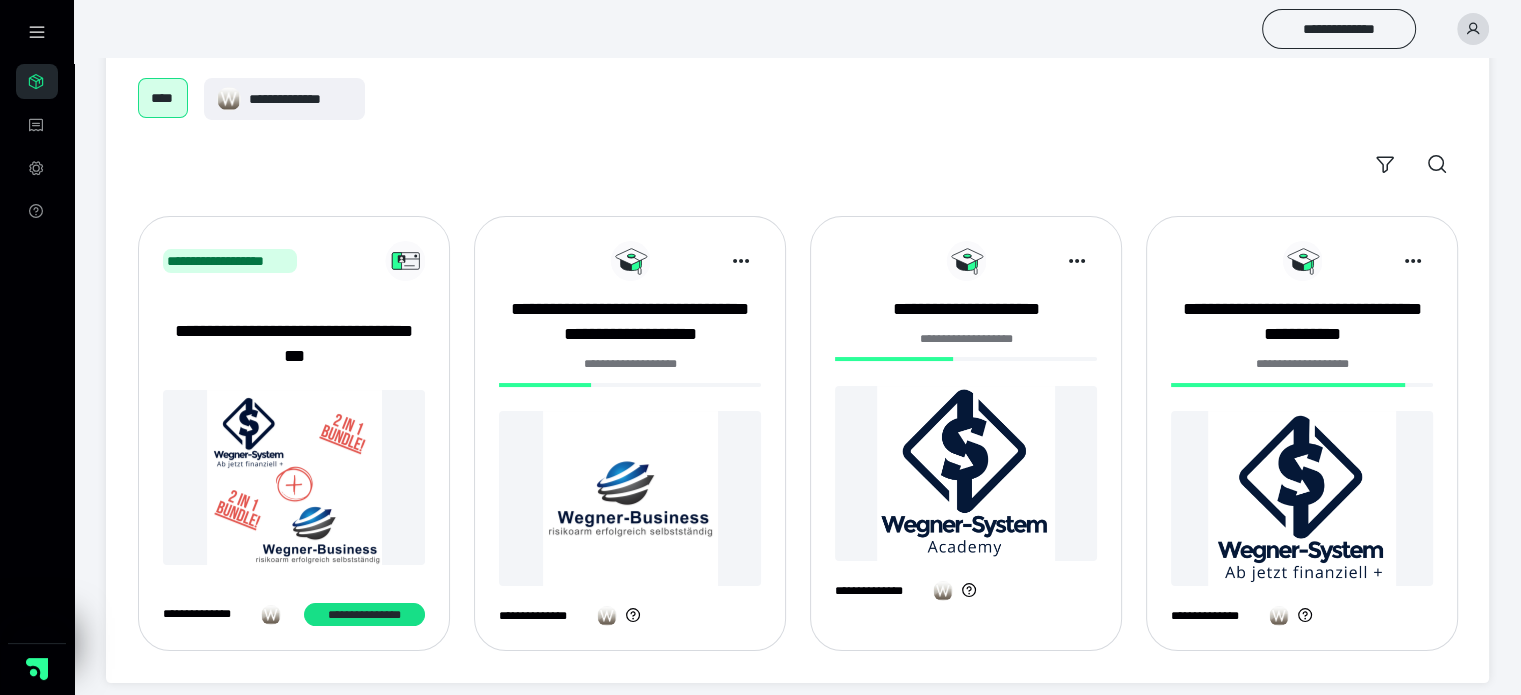 click on "**********" at bounding box center [966, 339] 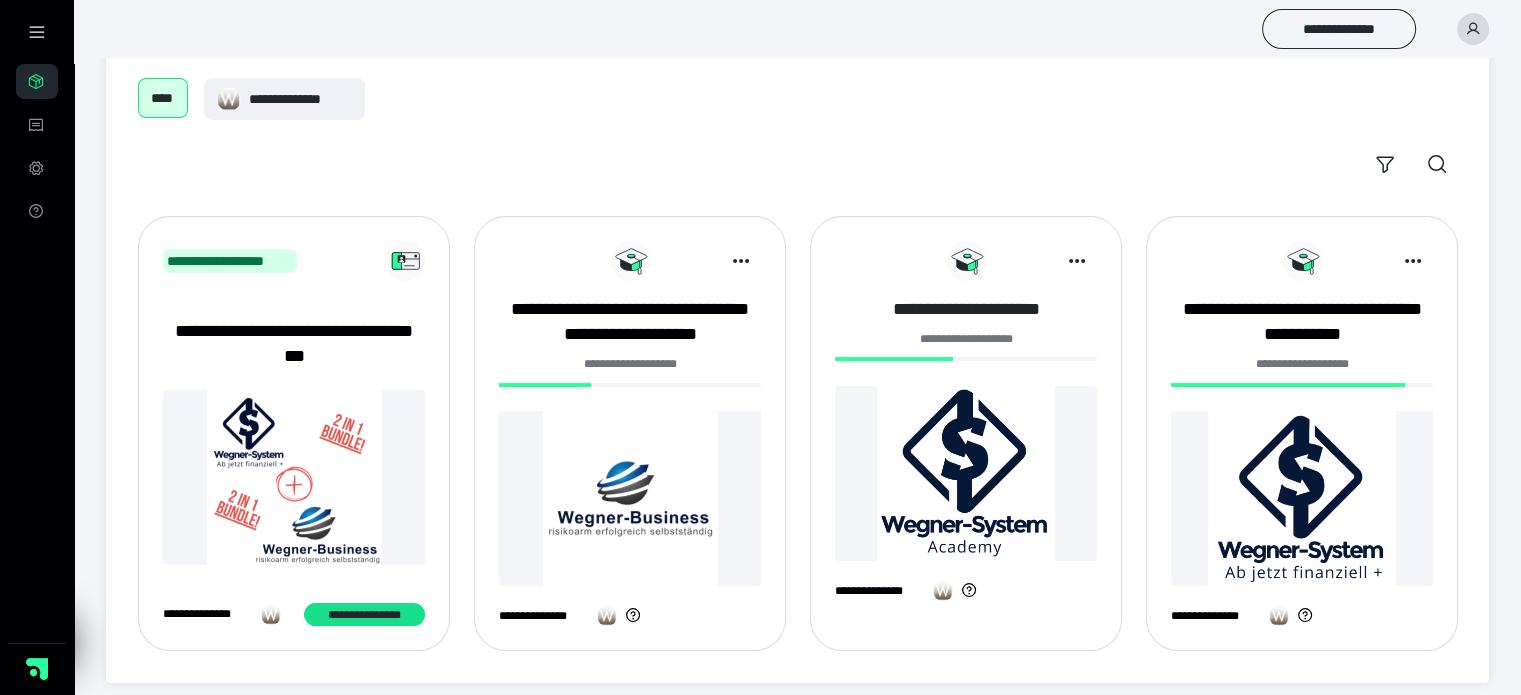 click on "**********" at bounding box center [966, 309] 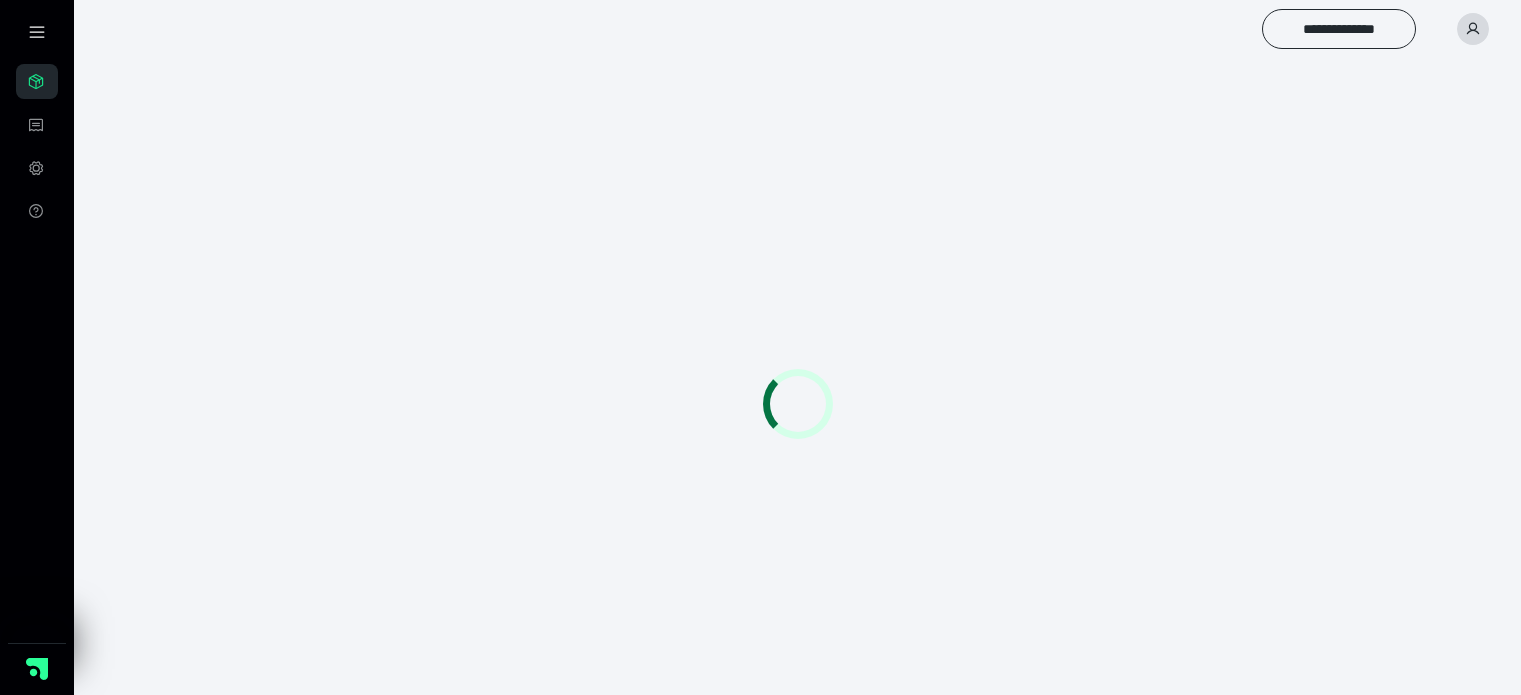 scroll, scrollTop: 0, scrollLeft: 0, axis: both 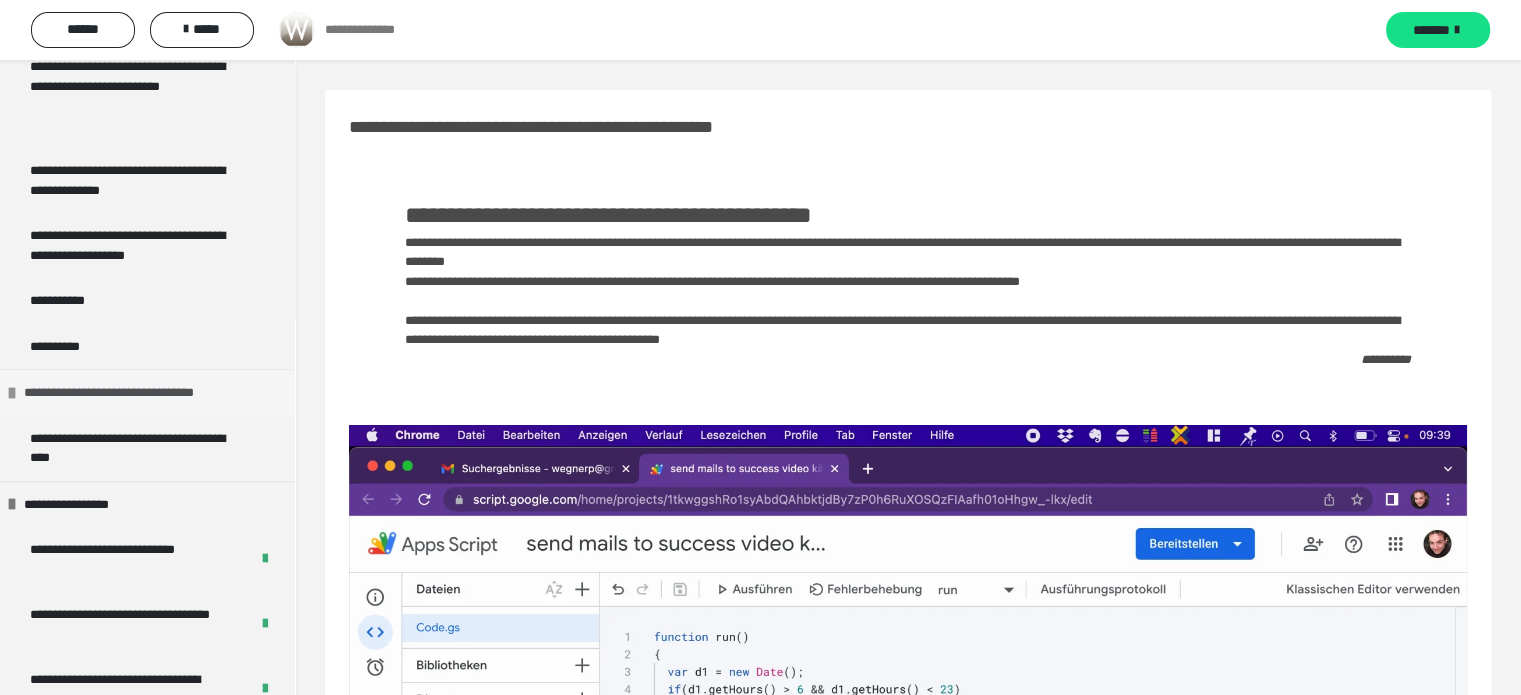 click on "**********" at bounding box center (135, 393) 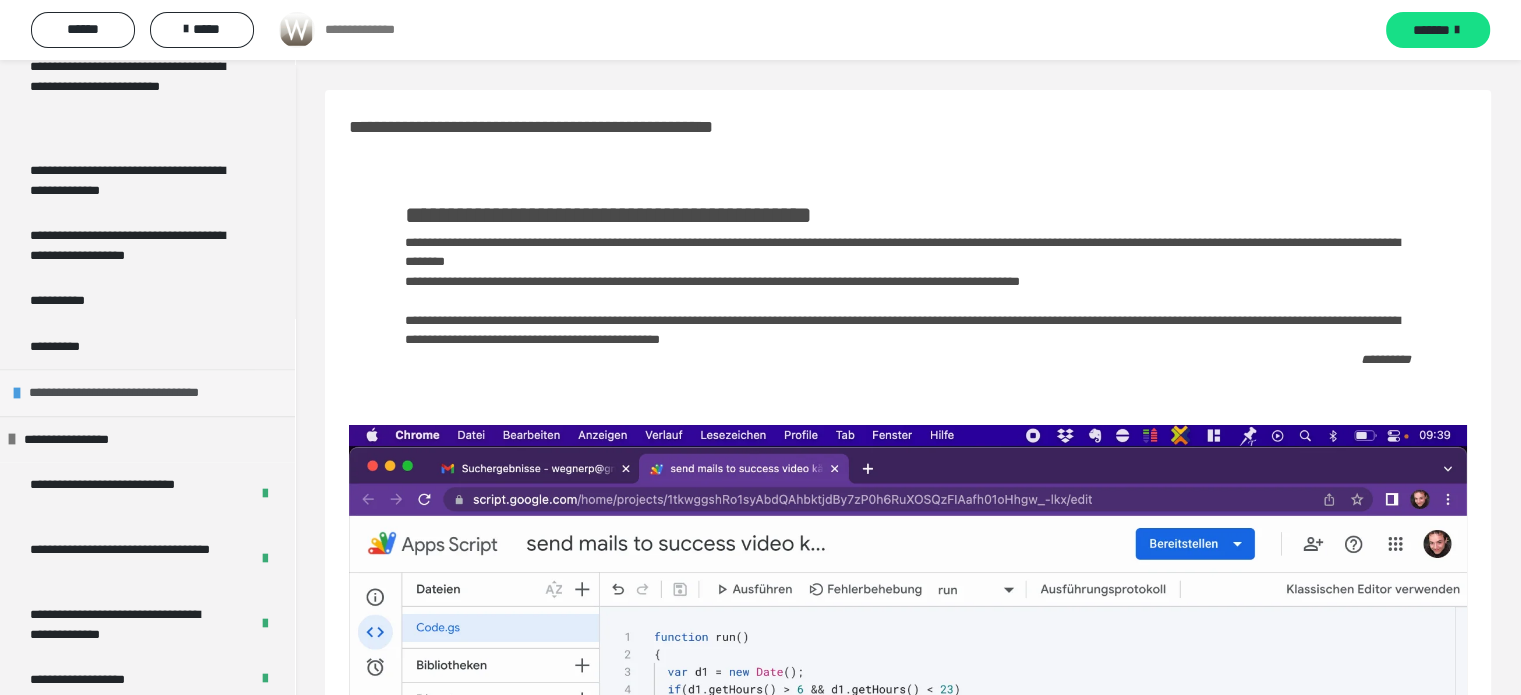 click on "**********" at bounding box center (140, 393) 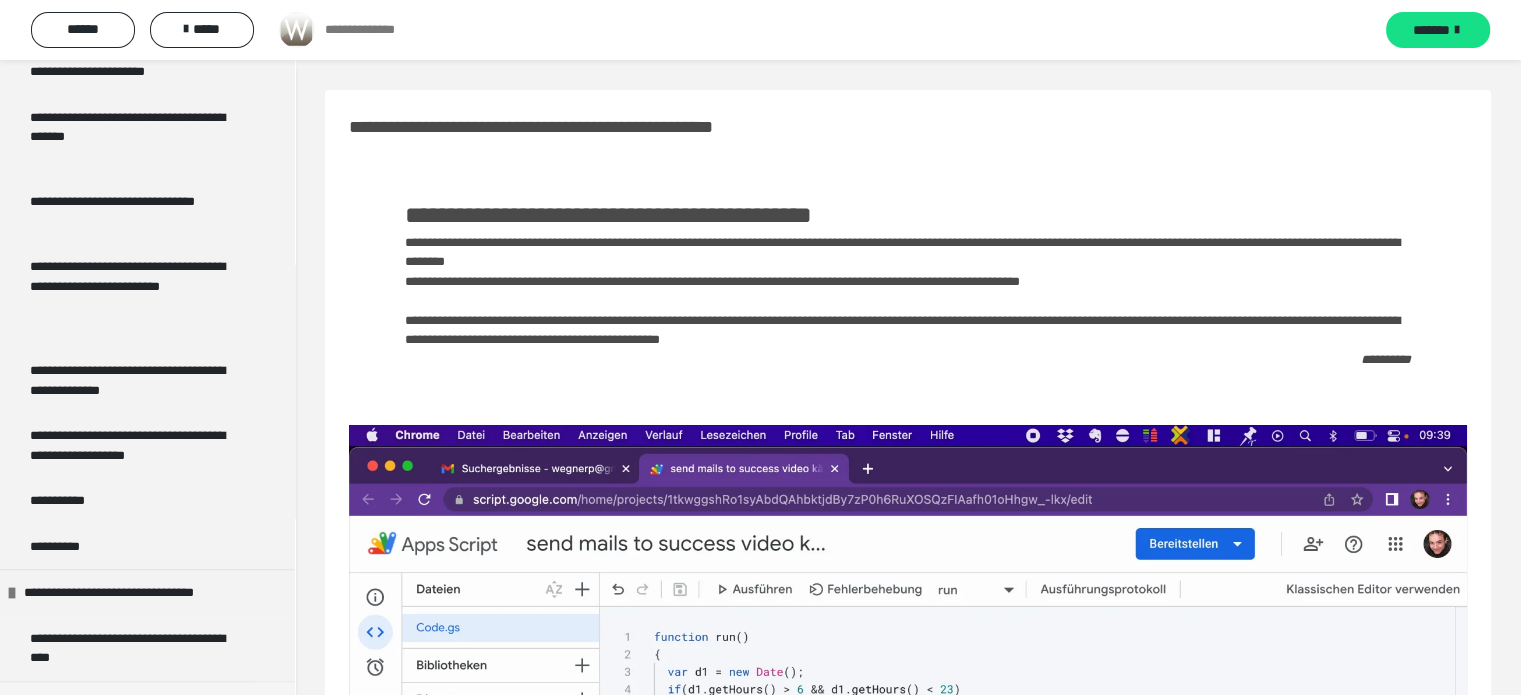 scroll, scrollTop: 1120, scrollLeft: 0, axis: vertical 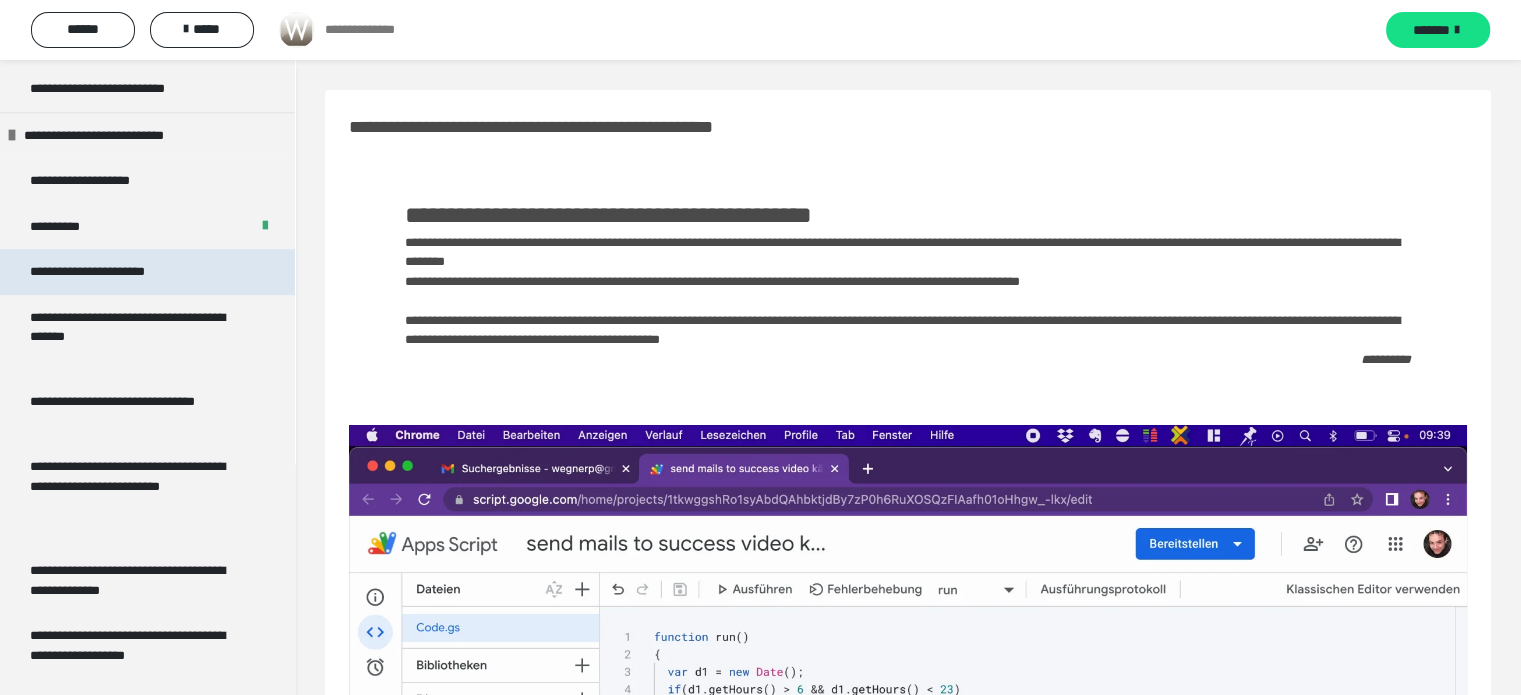 click on "**********" at bounding box center [95, 272] 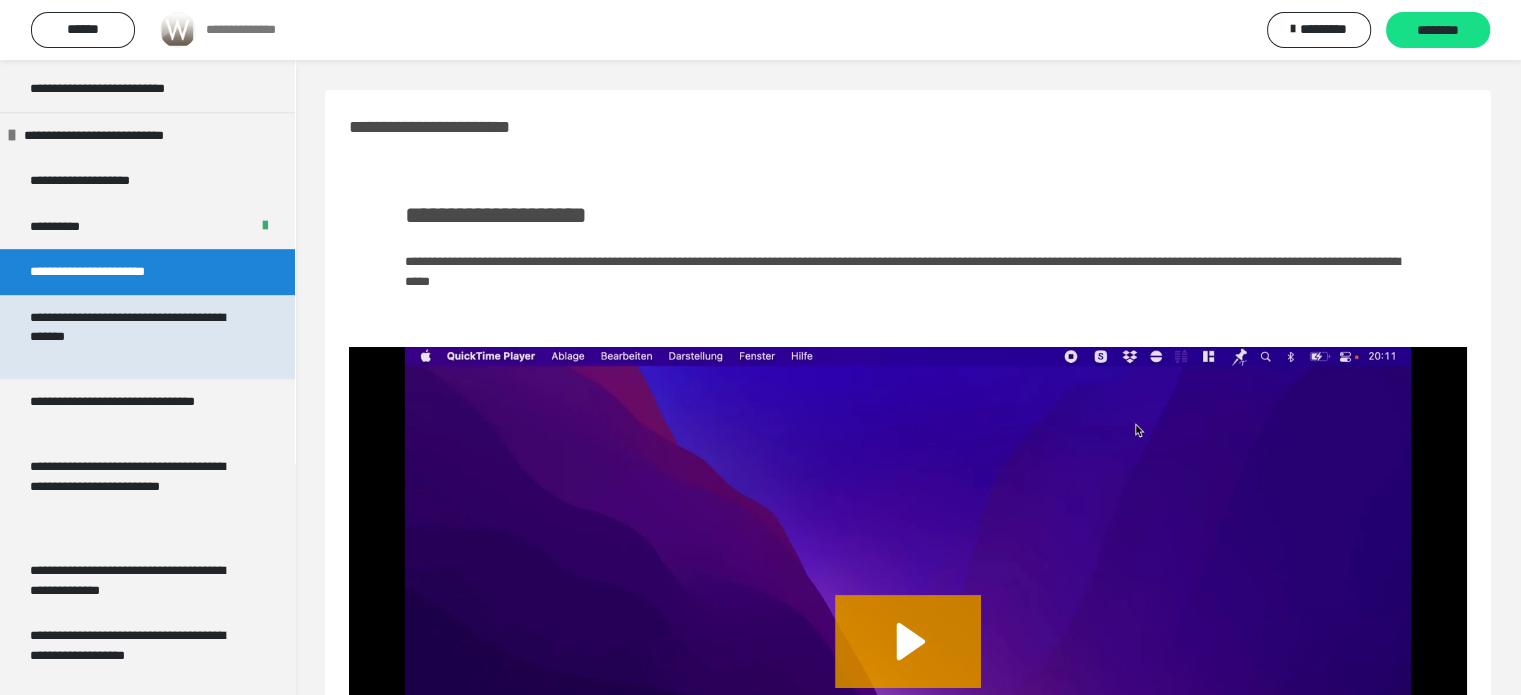 click on "**********" at bounding box center [132, 337] 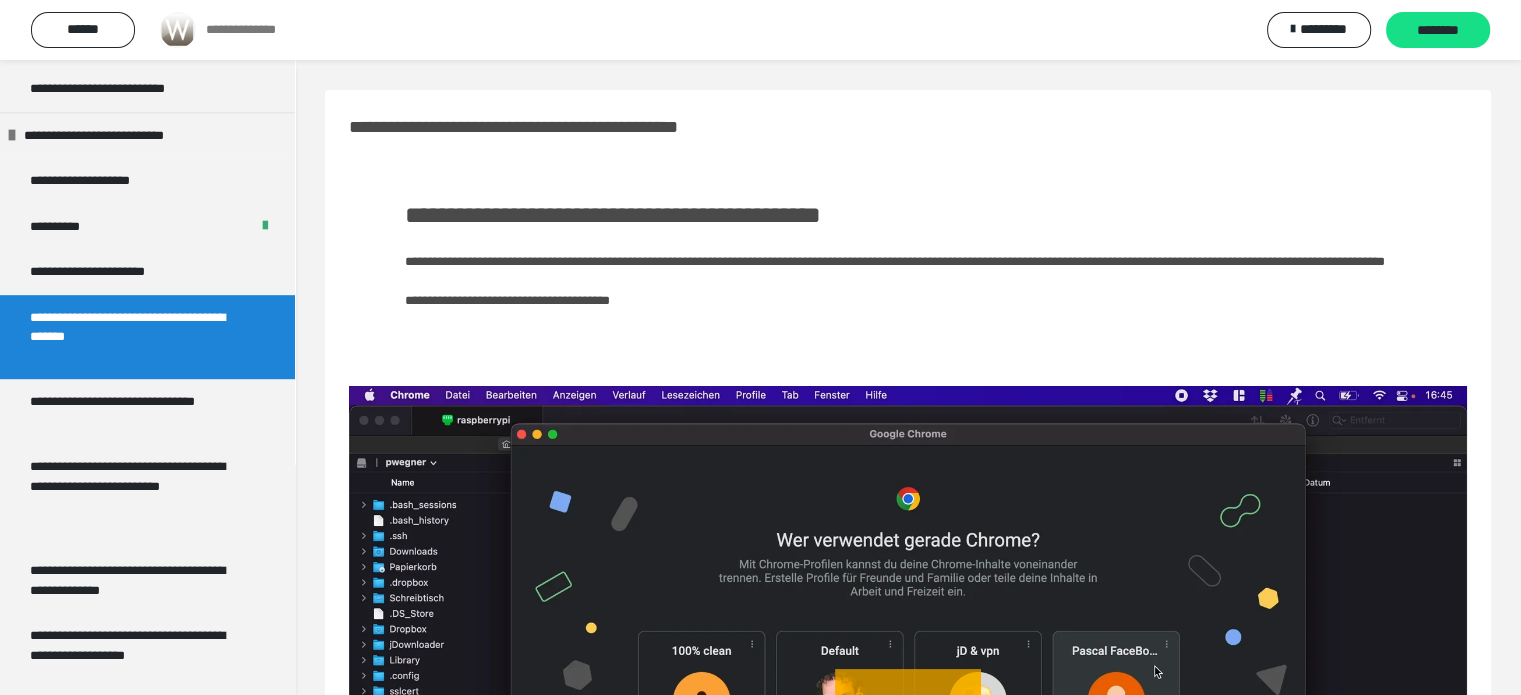 scroll, scrollTop: 200, scrollLeft: 0, axis: vertical 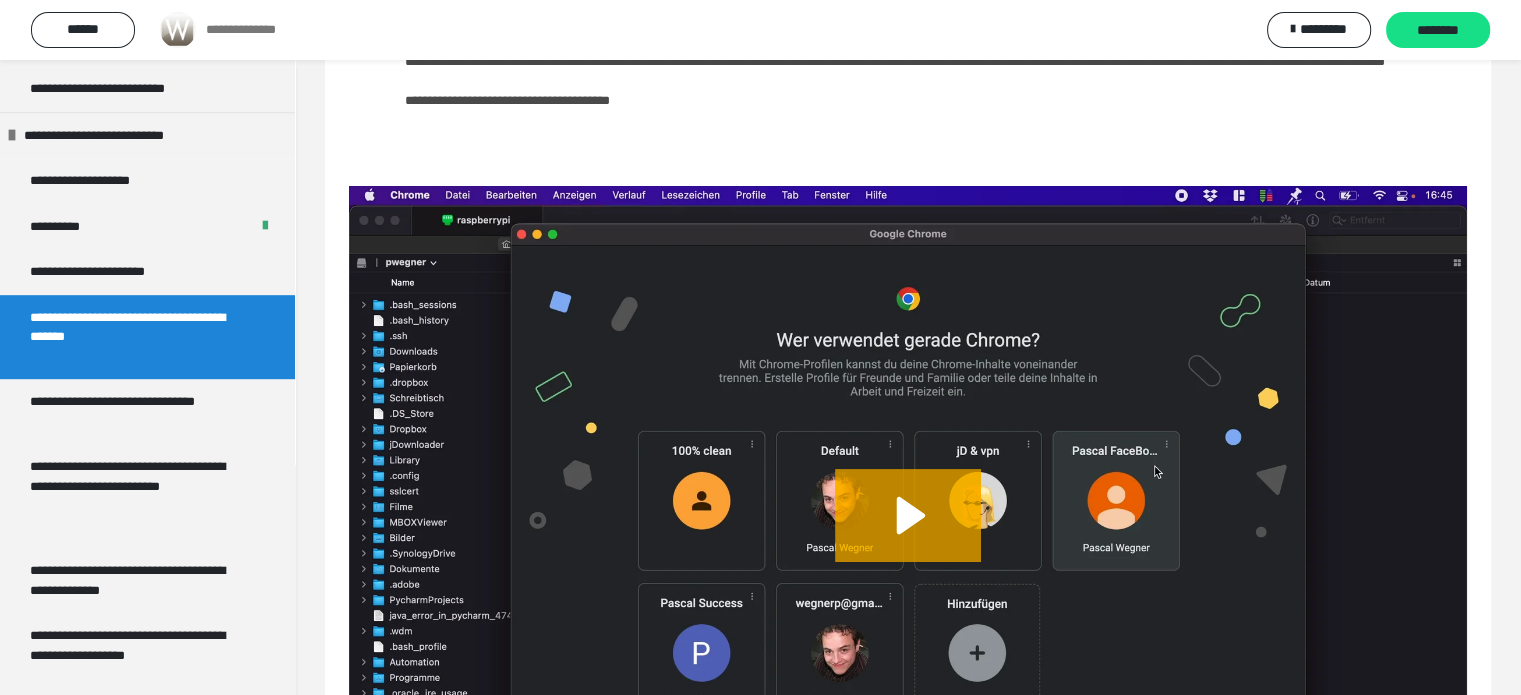 click on "**********" at bounding box center [95, 272] 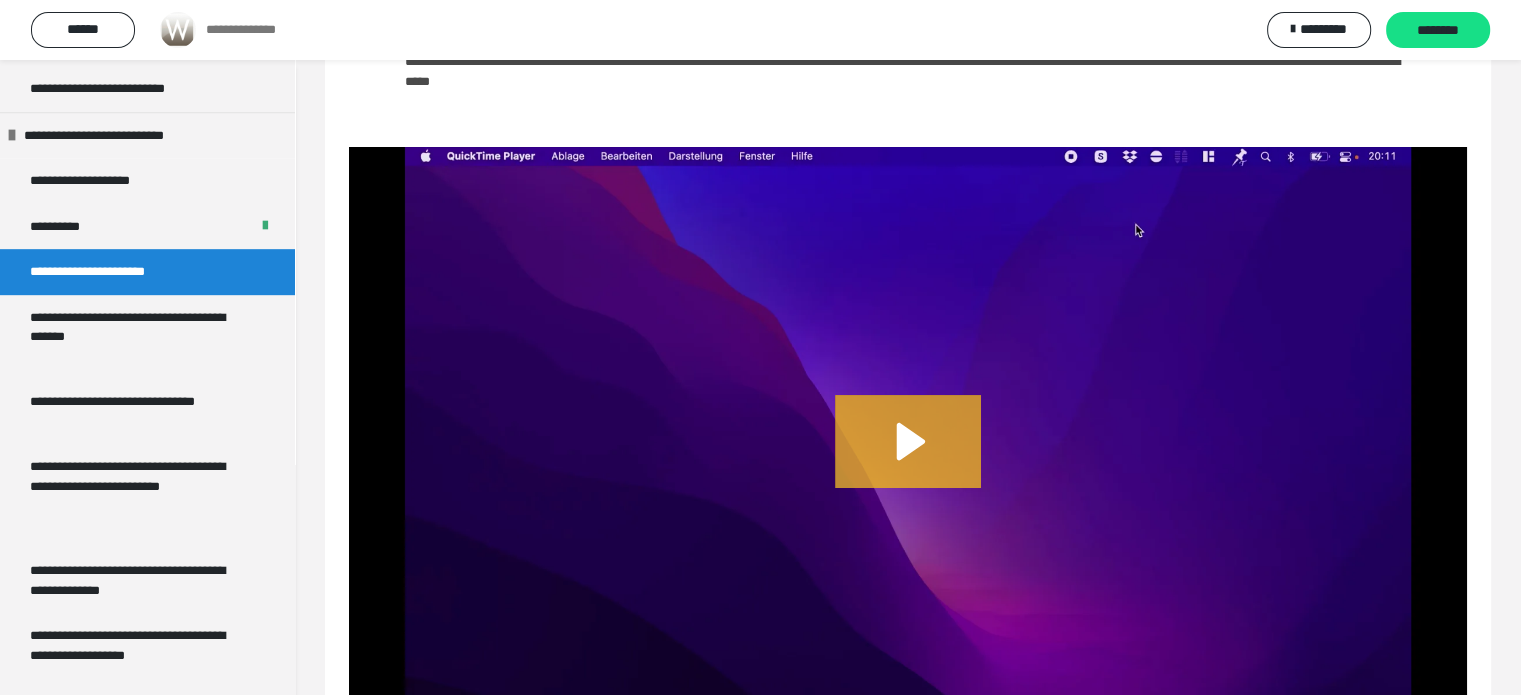 click 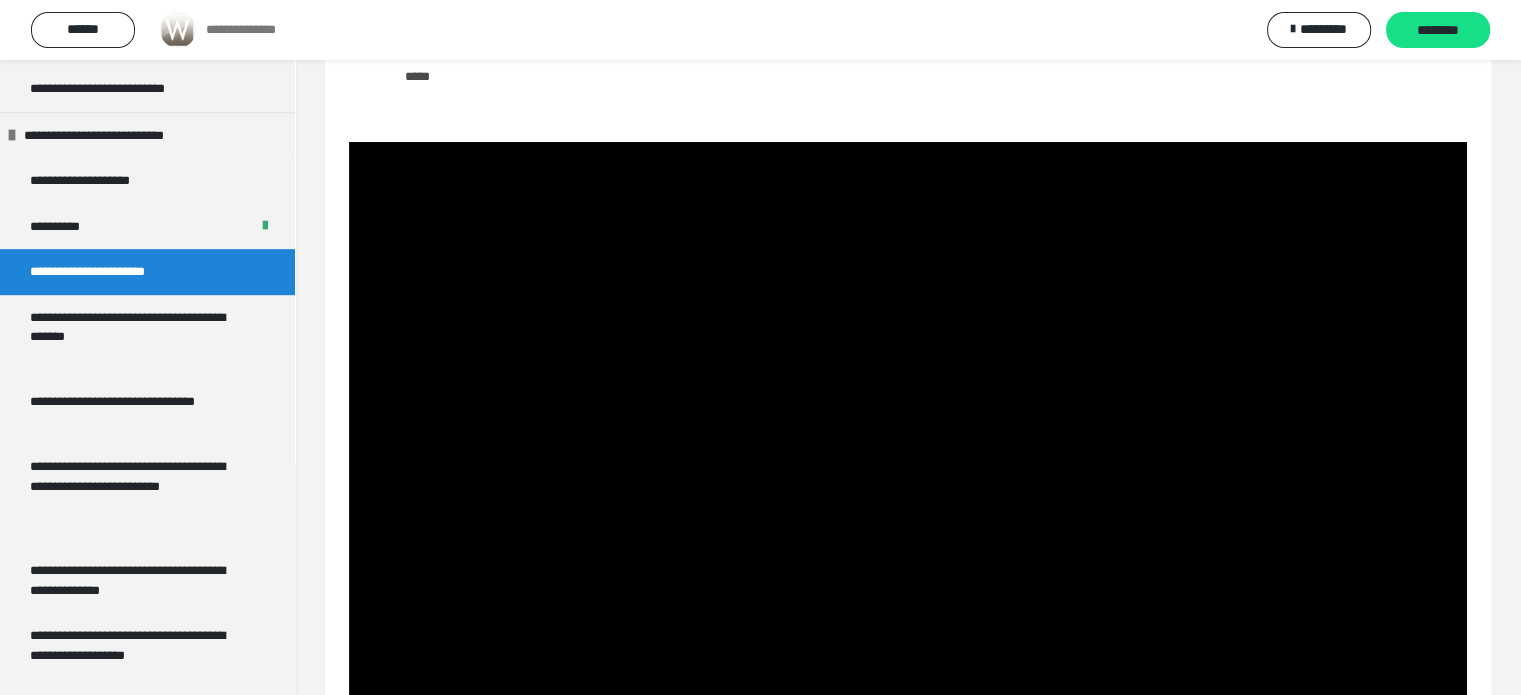 scroll, scrollTop: 300, scrollLeft: 0, axis: vertical 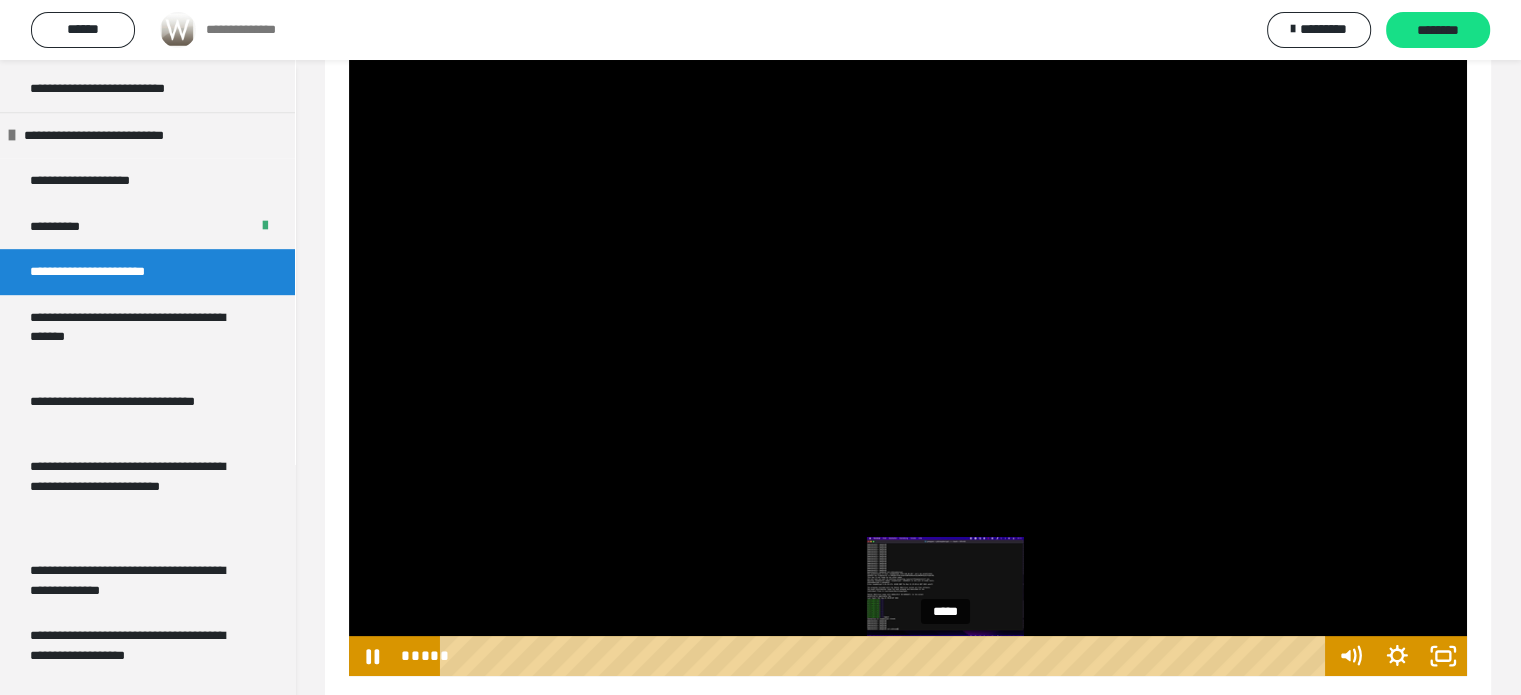 click on "*****" at bounding box center (887, 656) 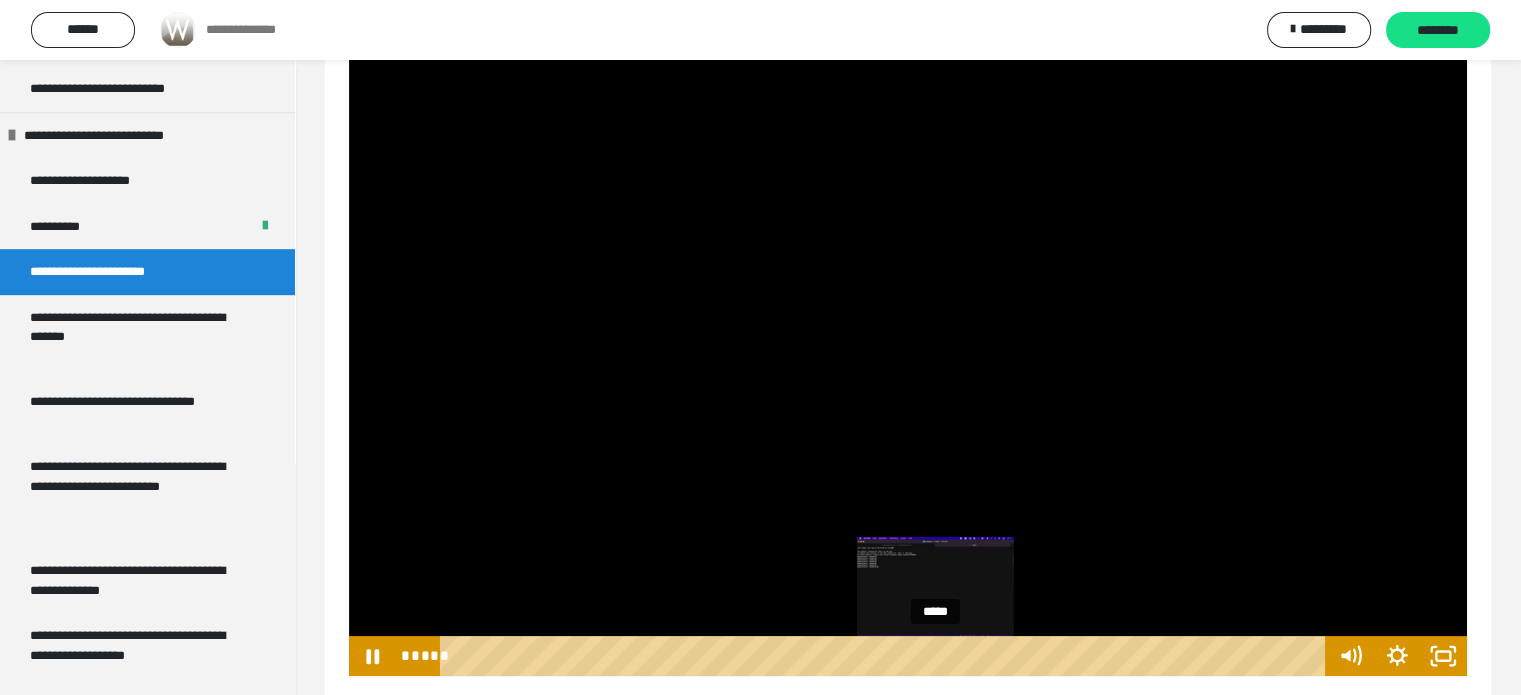 click on "*****" at bounding box center [887, 656] 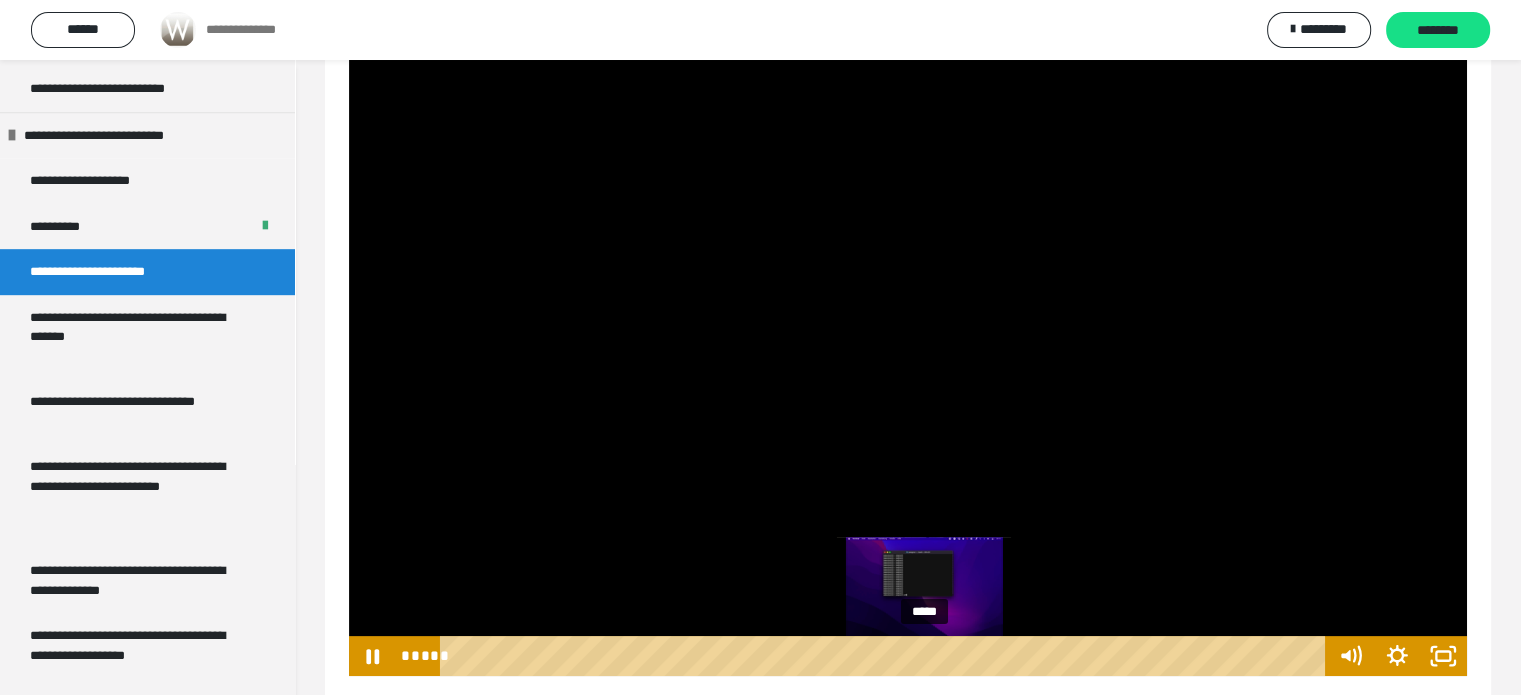 click on "*****" at bounding box center [887, 656] 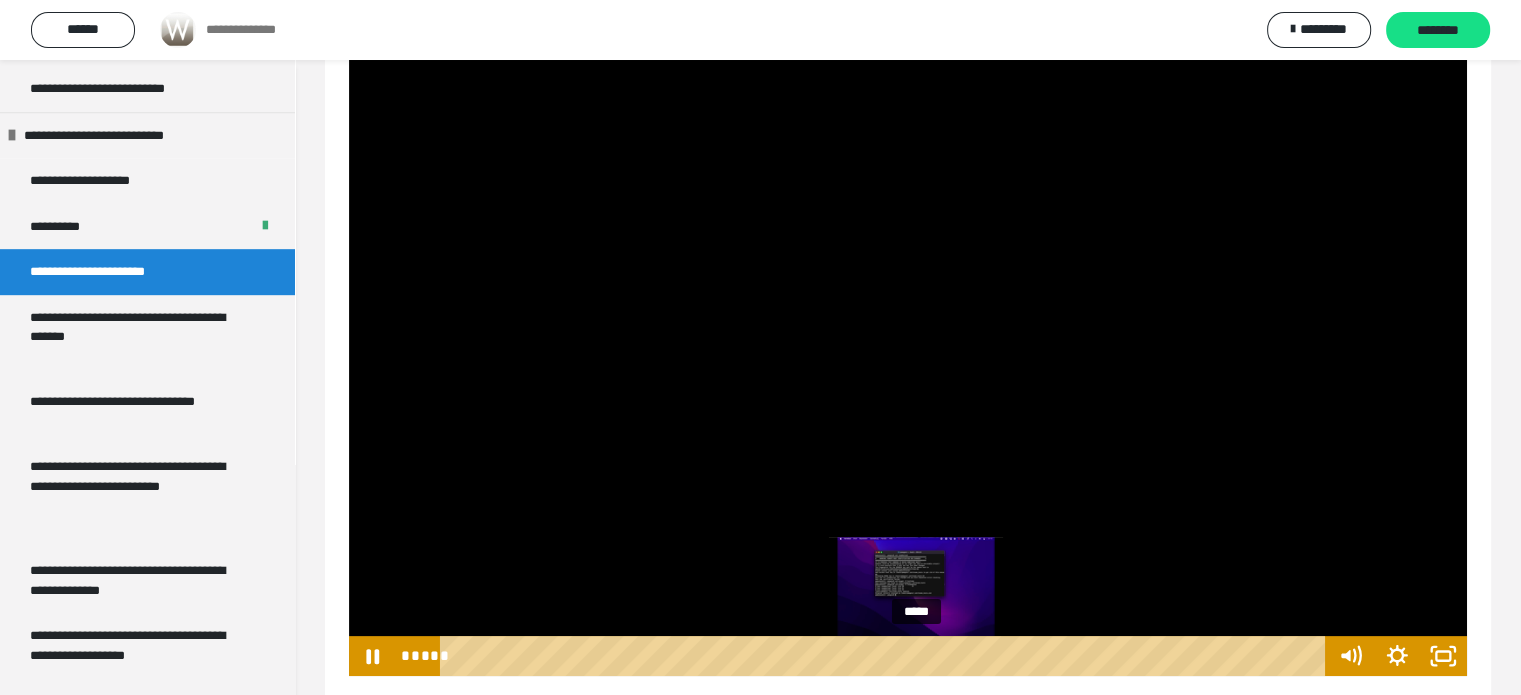click at bounding box center (924, 655) 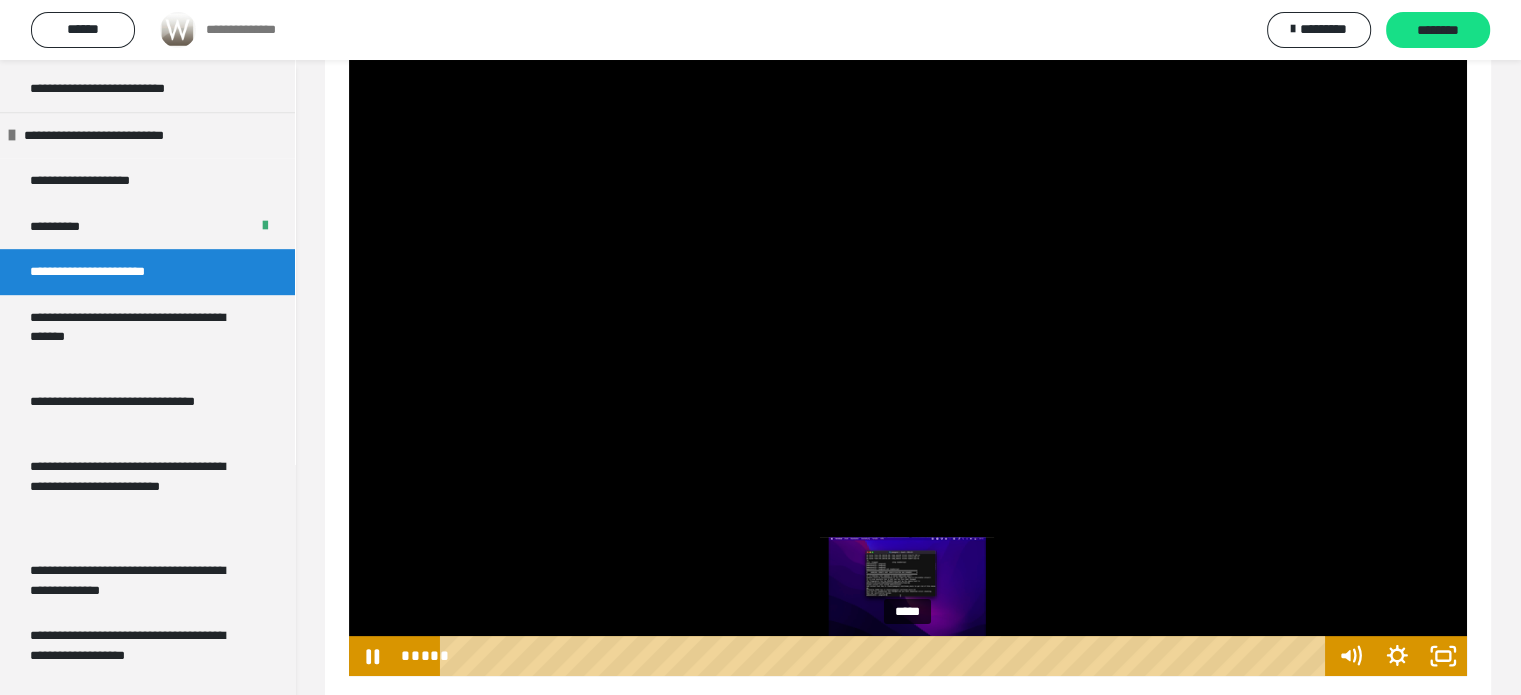 click on "*****" at bounding box center [887, 656] 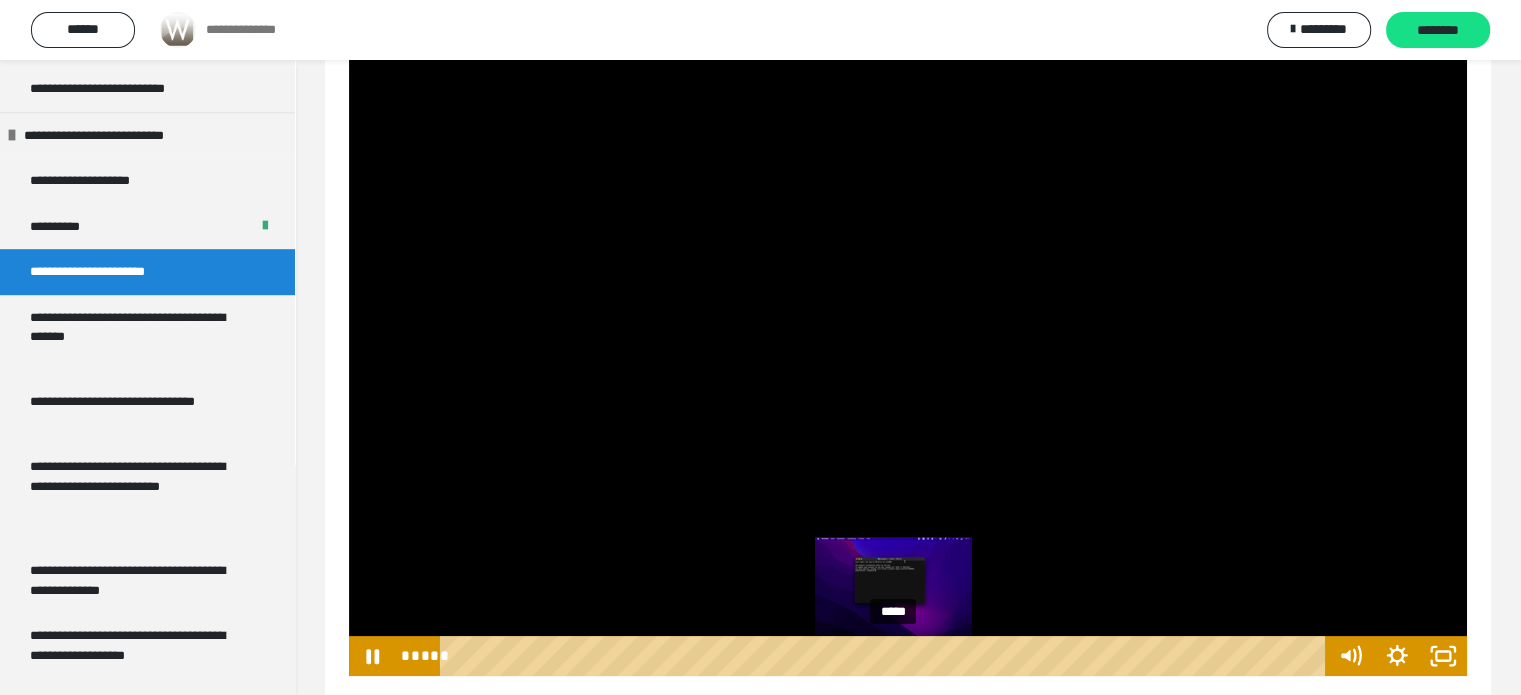click on "*****" at bounding box center [887, 656] 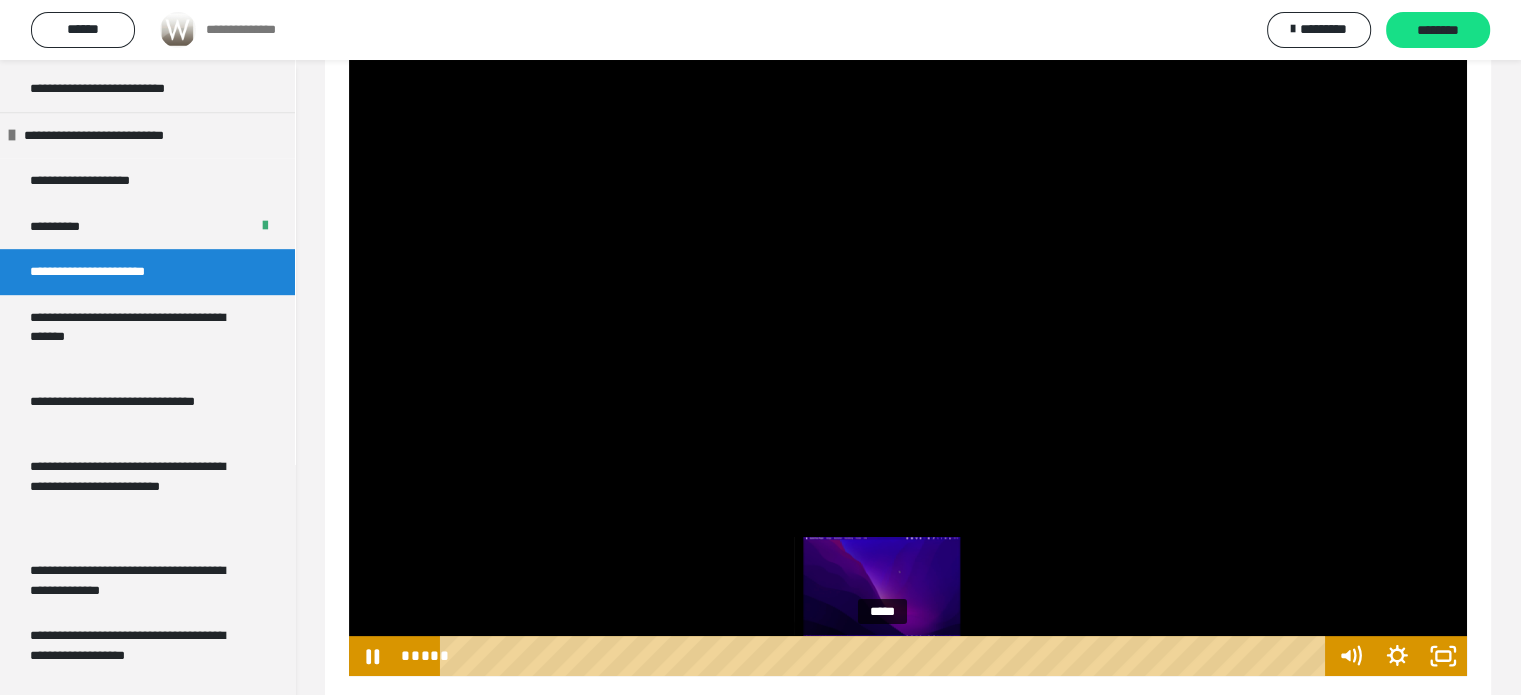 click on "*****" at bounding box center [887, 656] 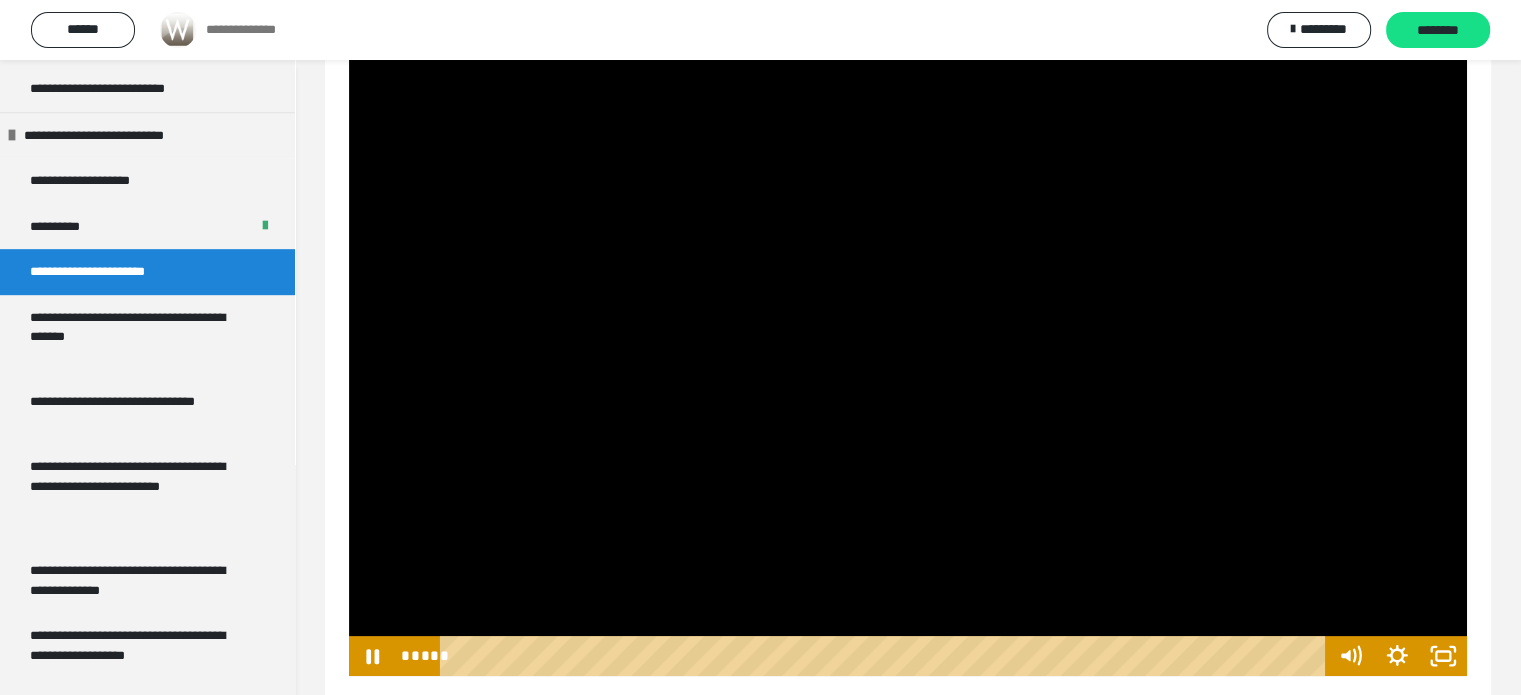 click at bounding box center [908, 361] 